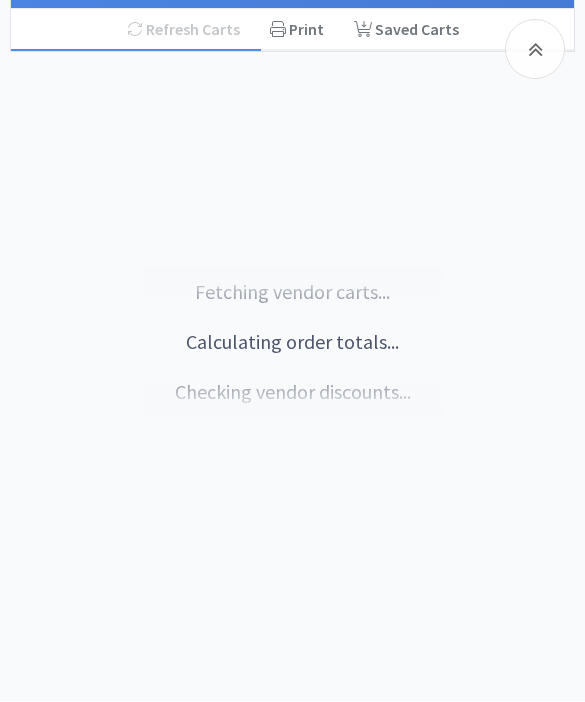 scroll, scrollTop: 703, scrollLeft: 0, axis: vertical 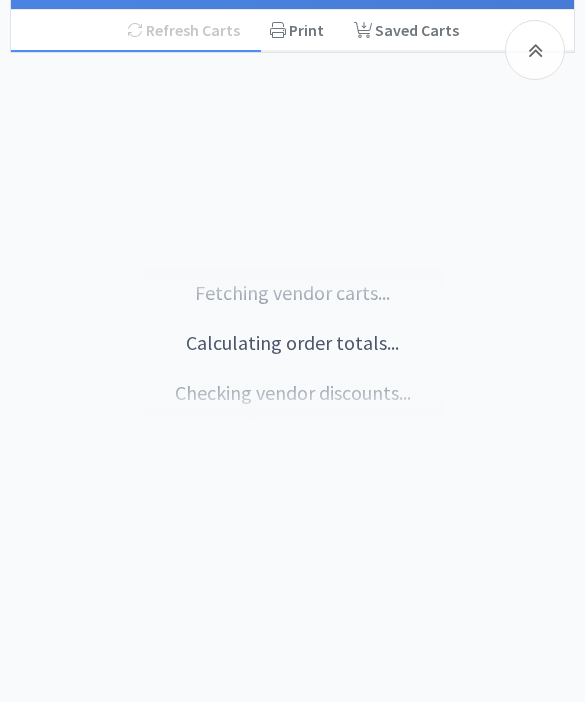 select on "5" 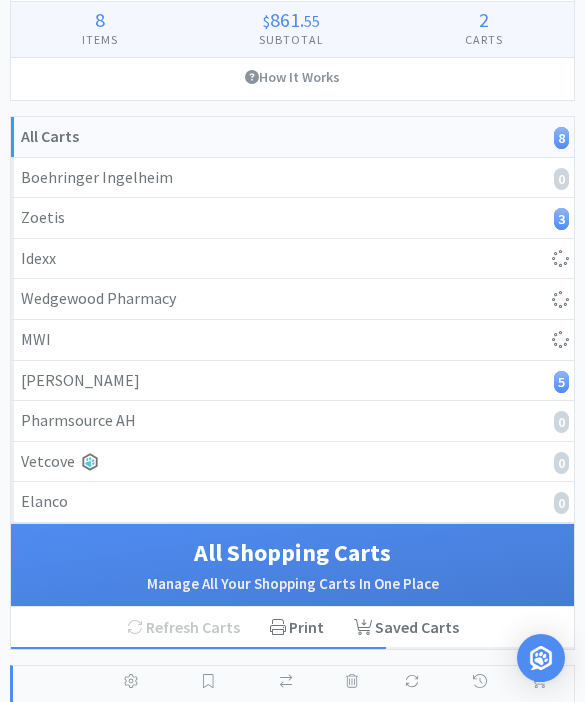 scroll, scrollTop: 0, scrollLeft: 0, axis: both 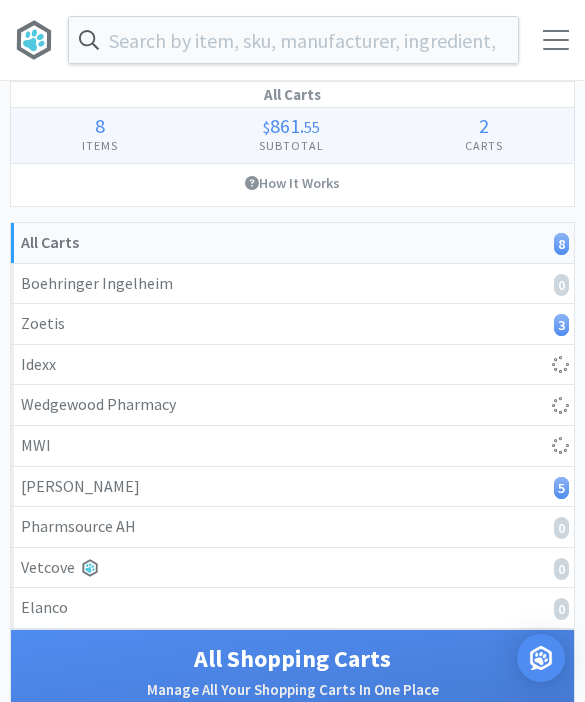 click at bounding box center [293, 40] 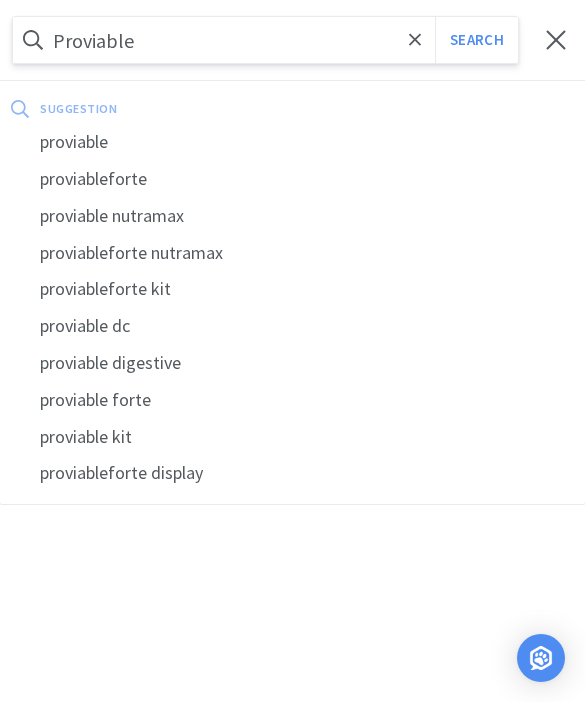 type on "Proviable" 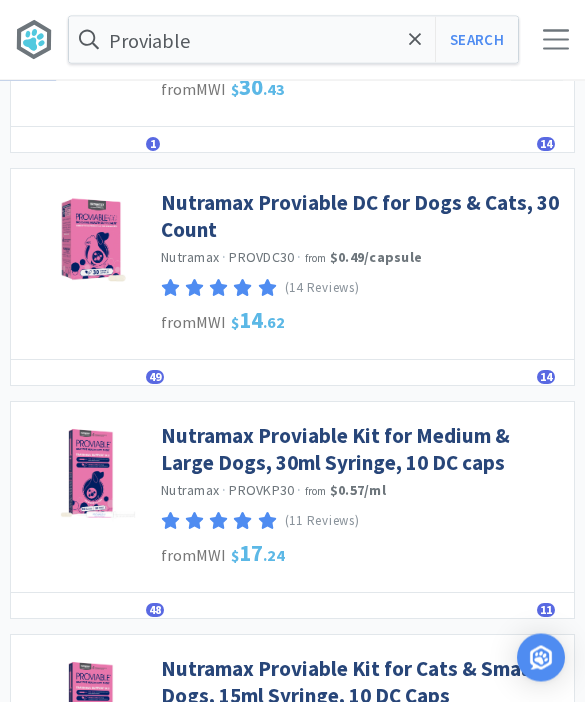 scroll, scrollTop: 973, scrollLeft: 0, axis: vertical 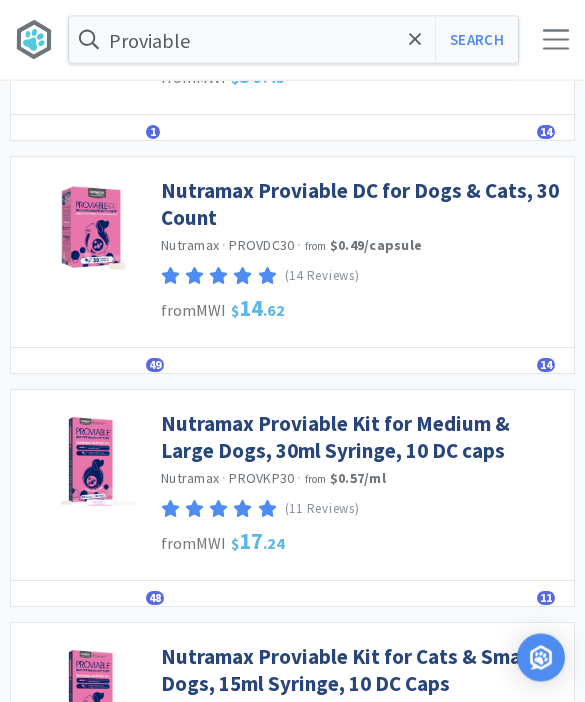 select on "1" 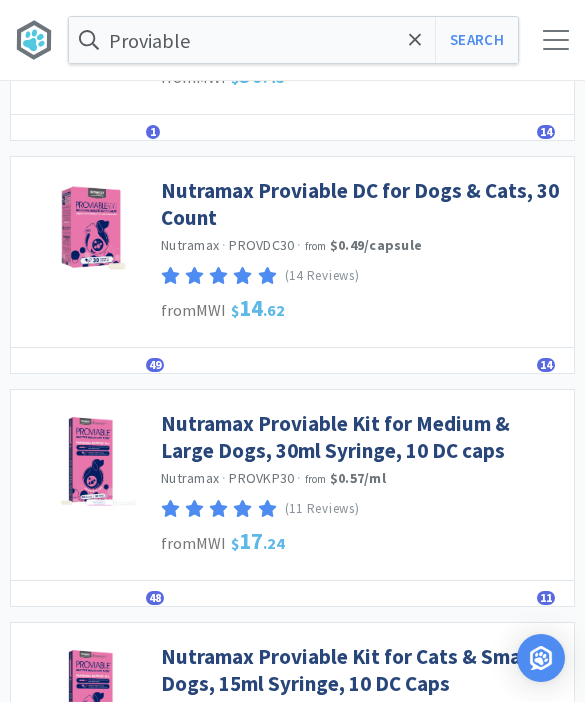 click on "Nutramax Proviable Kit for Medium & Large Dogs, 30ml Syringe, 10 DC caps" at bounding box center [362, 437] 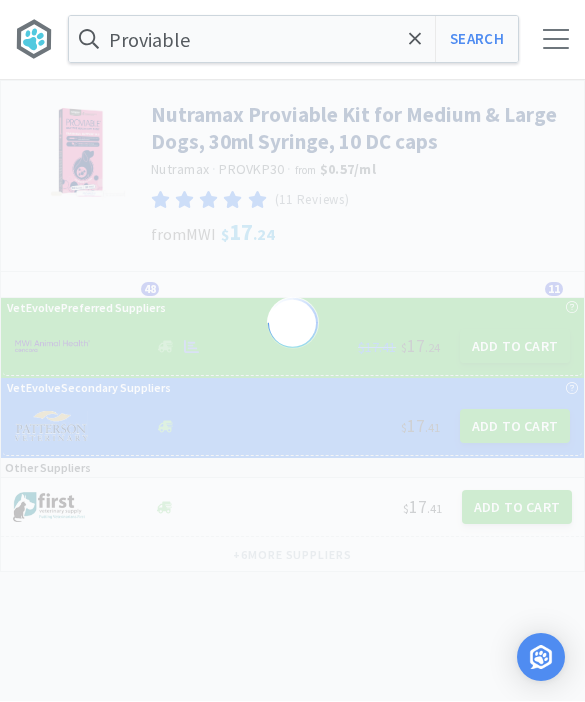 select on "188964" 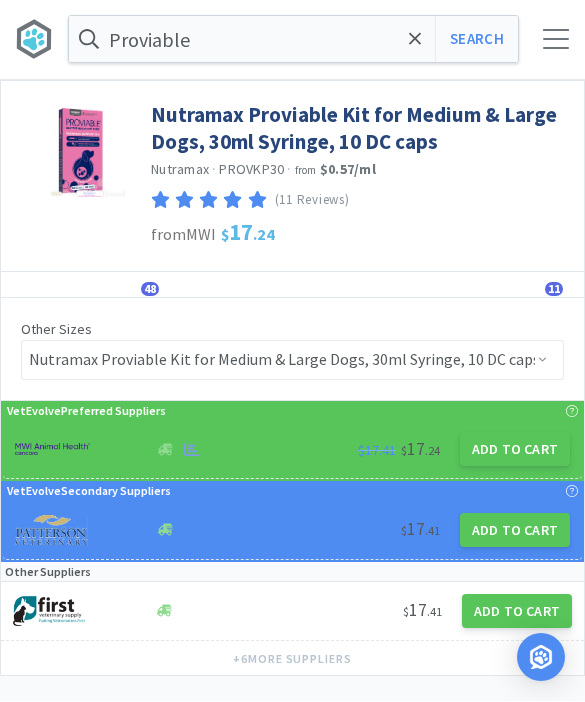 scroll, scrollTop: 1, scrollLeft: 0, axis: vertical 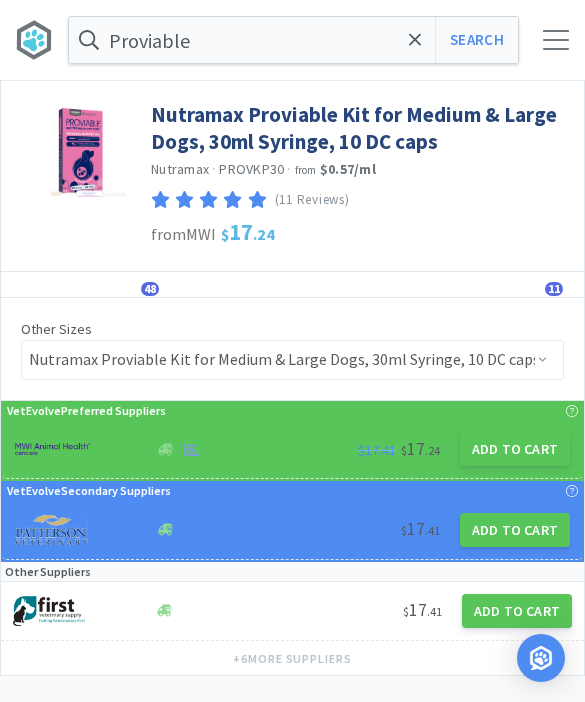 click on "Add to Cart" at bounding box center [515, 449] 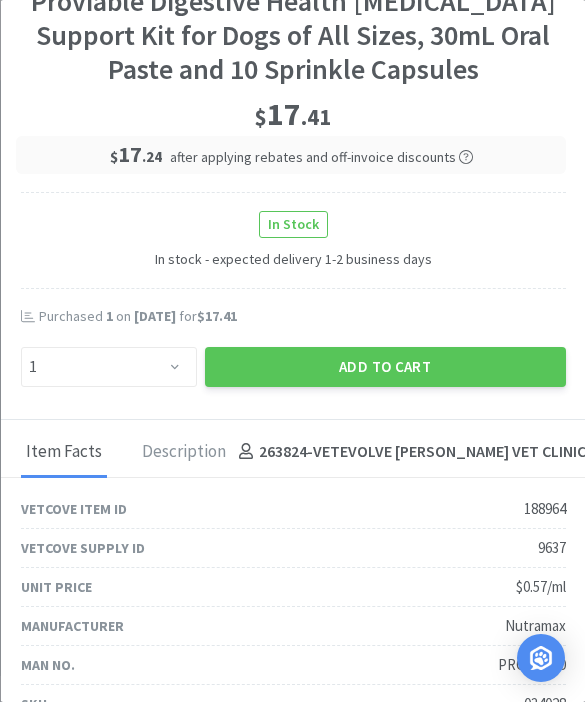 scroll, scrollTop: 387, scrollLeft: 0, axis: vertical 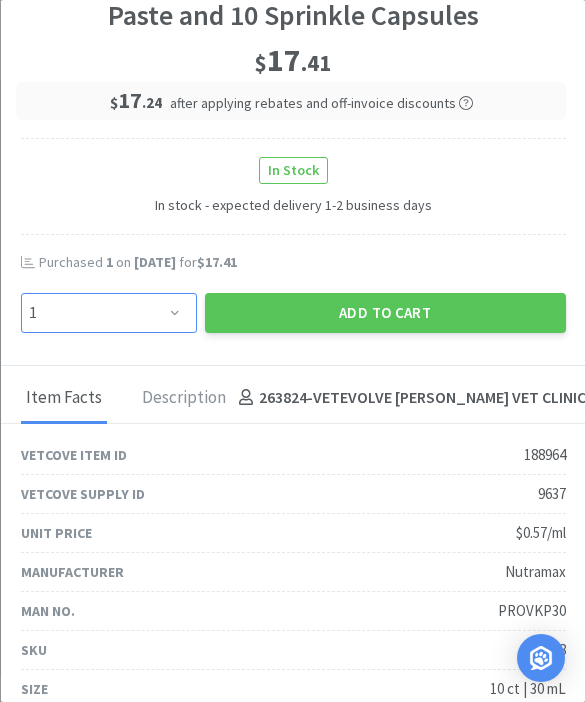 click on "Enter Quantity 1 2 3 4 5 6 7 8 9 10 11 12 13 14 15 16 17 18 19 20 Enter Quantity" at bounding box center [108, 313] 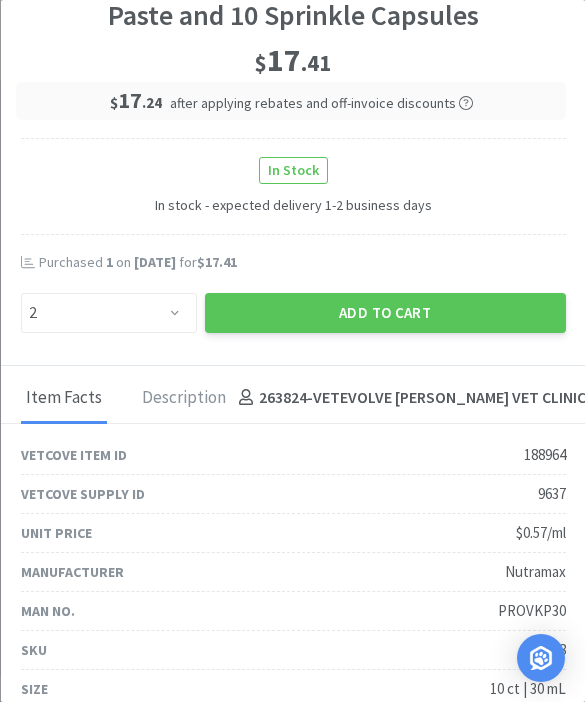 click on "Add to Cart" at bounding box center [384, 313] 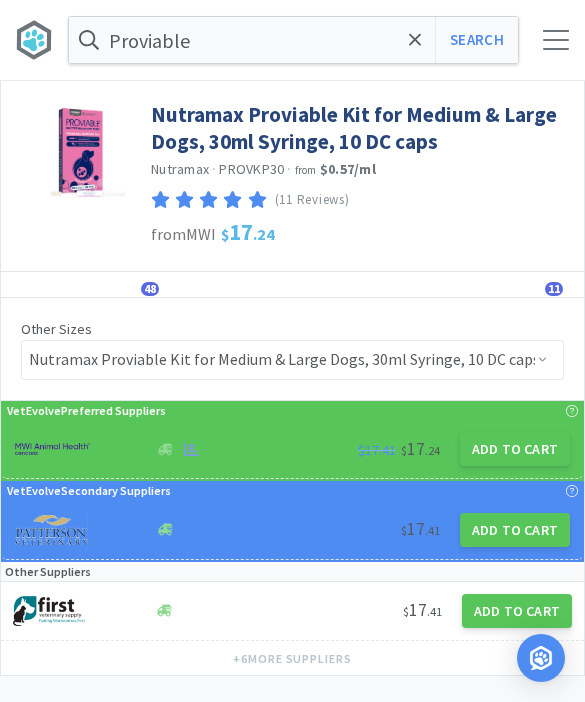 click 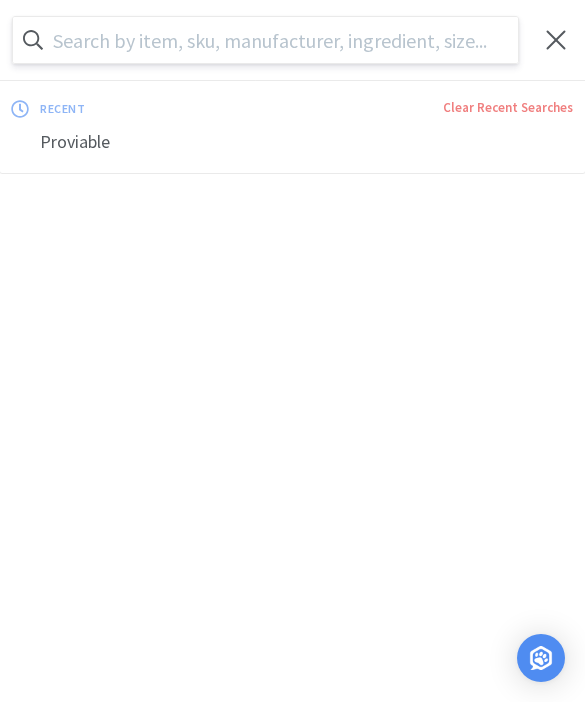 scroll, scrollTop: 0, scrollLeft: 0, axis: both 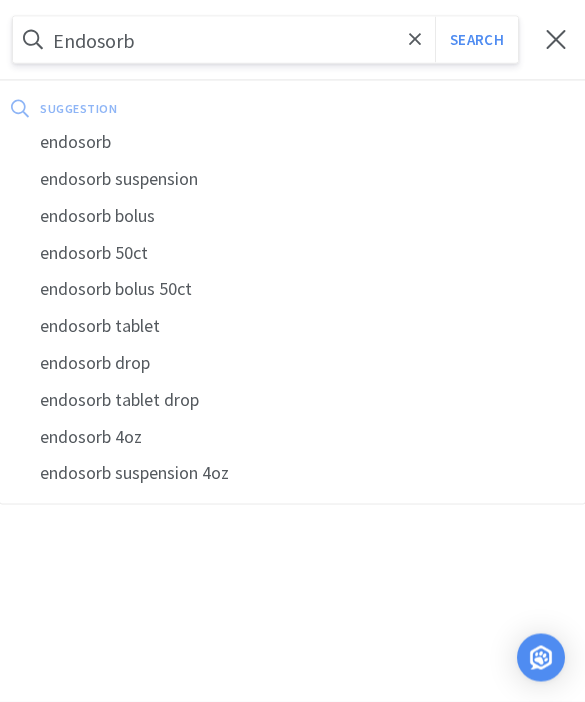click on "endosorb" at bounding box center [292, 142] 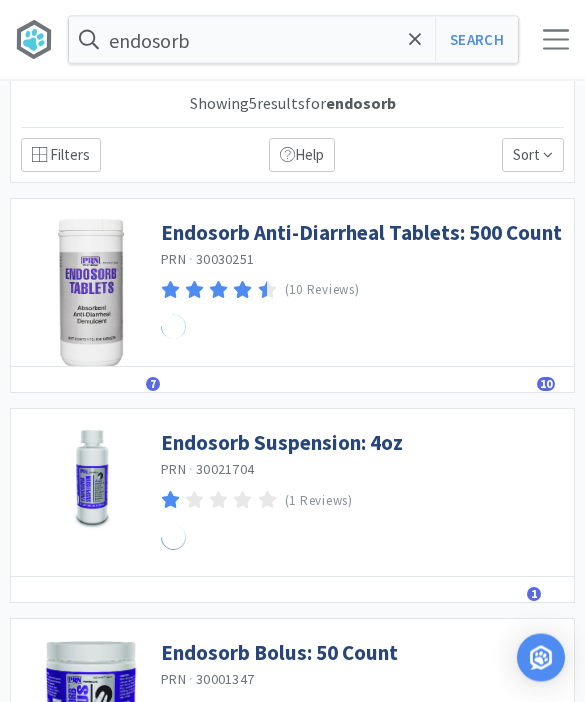 scroll, scrollTop: 1, scrollLeft: 0, axis: vertical 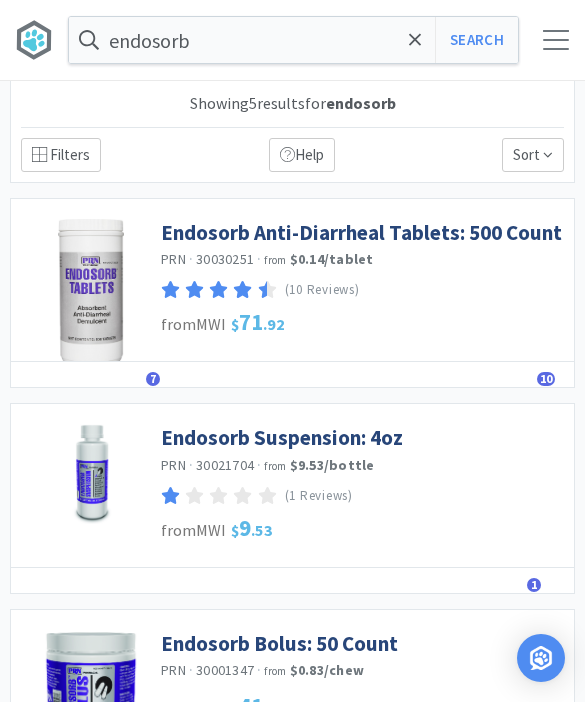 click on "Endosorb Anti-Diarrheal Tablets: 500 Count" at bounding box center (361, 232) 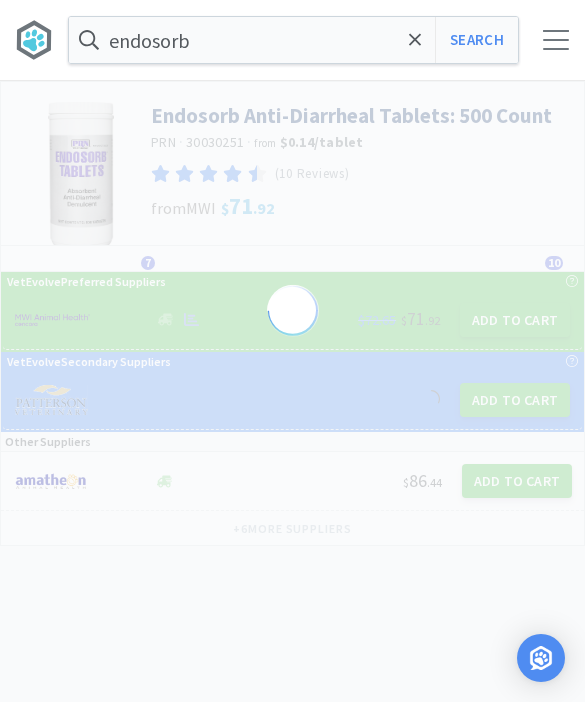 scroll, scrollTop: 0, scrollLeft: 0, axis: both 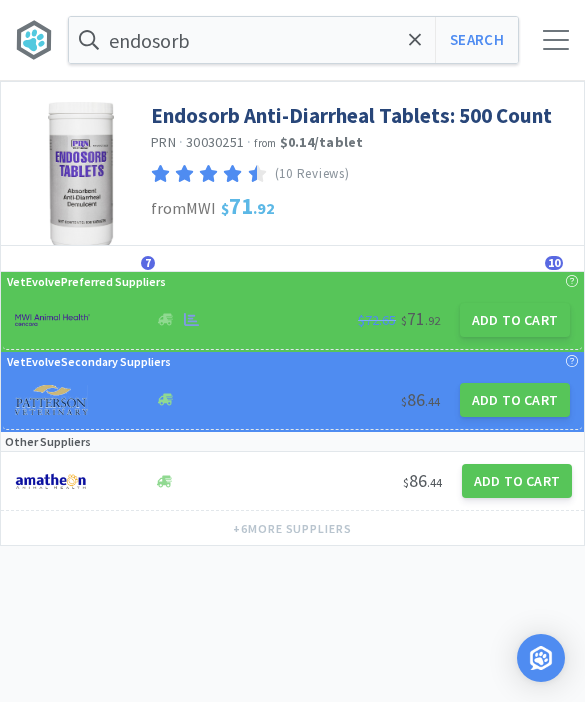 click on "Add to Cart" at bounding box center [515, 320] 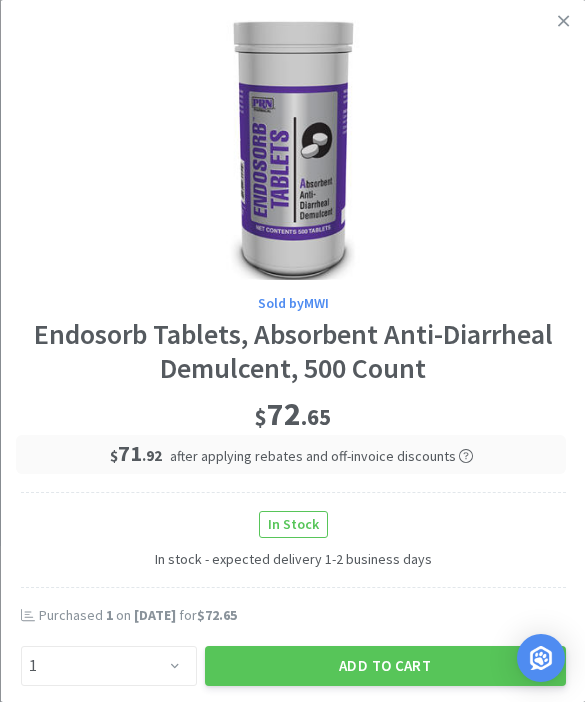 click on "Add to Cart" at bounding box center (384, 666) 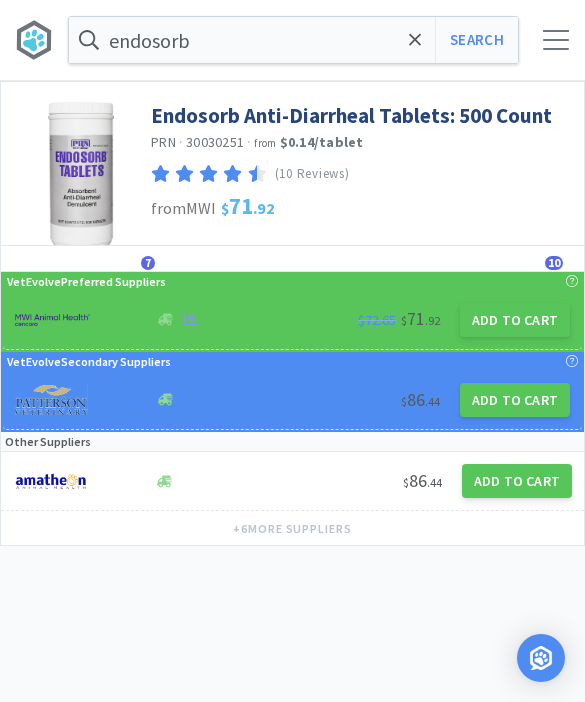 click on "Search" at bounding box center (476, 40) 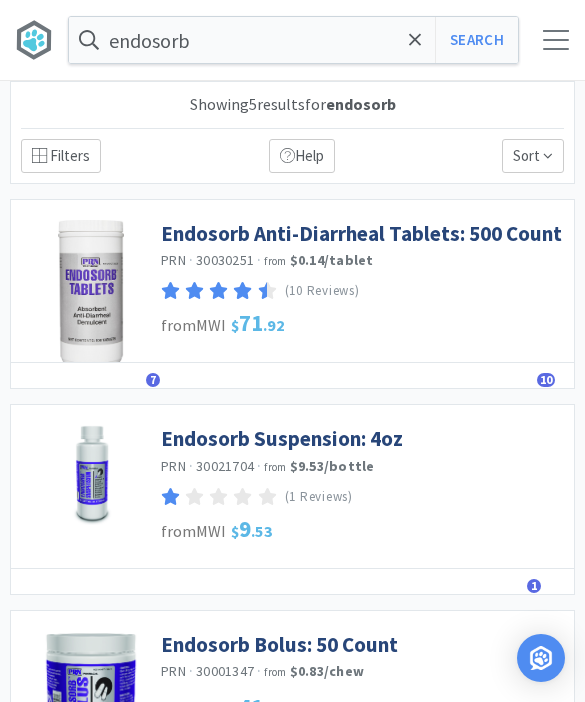 click at bounding box center (415, 40) 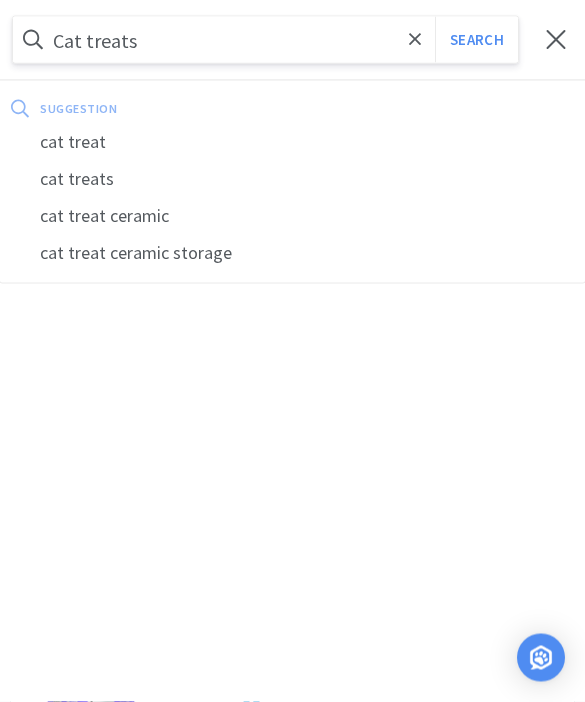 click on "Search" at bounding box center [476, 40] 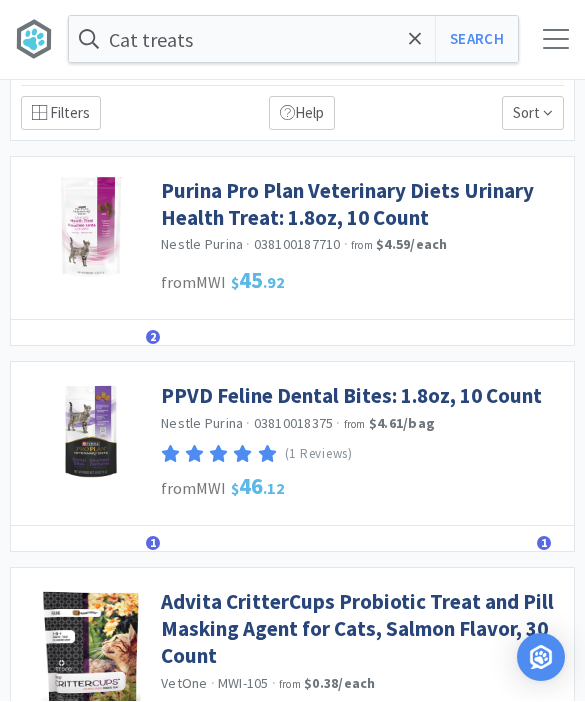 scroll, scrollTop: 43, scrollLeft: 0, axis: vertical 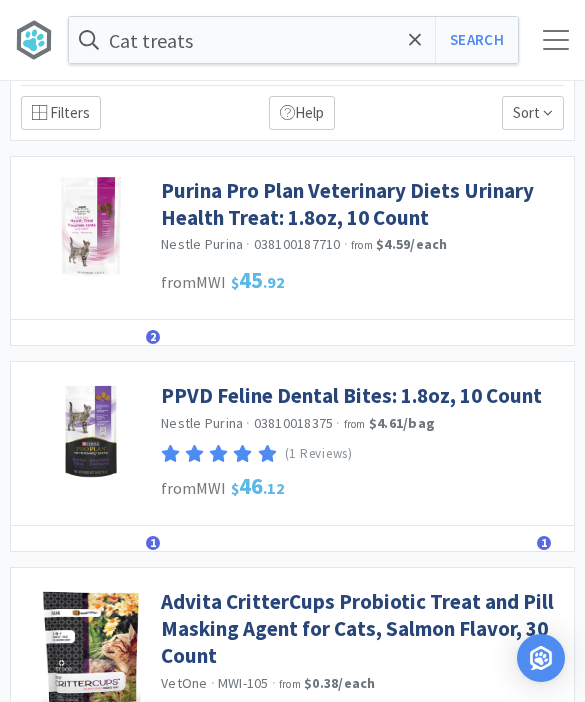 click on "Cat treats" at bounding box center [293, 40] 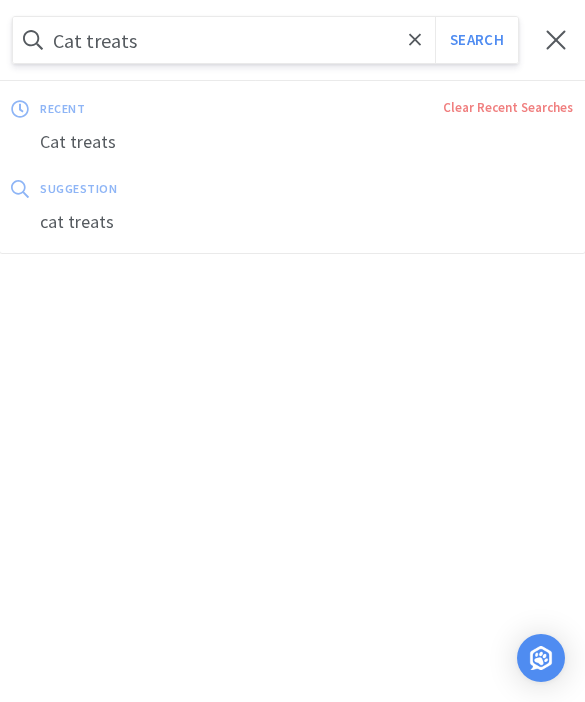 scroll, scrollTop: 42, scrollLeft: 0, axis: vertical 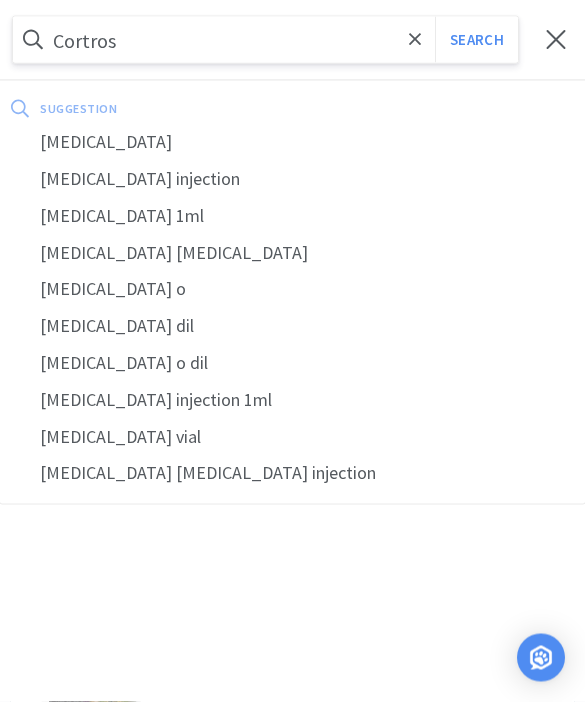 click on "[MEDICAL_DATA]" at bounding box center (292, 142) 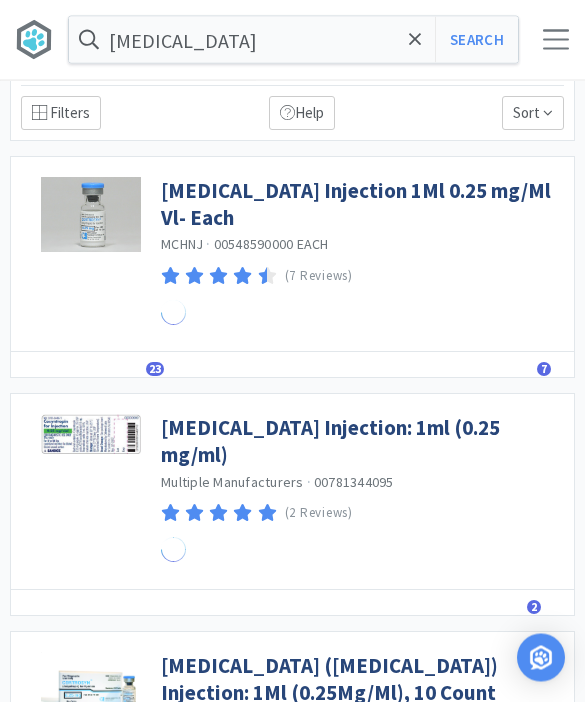 scroll, scrollTop: 43, scrollLeft: 0, axis: vertical 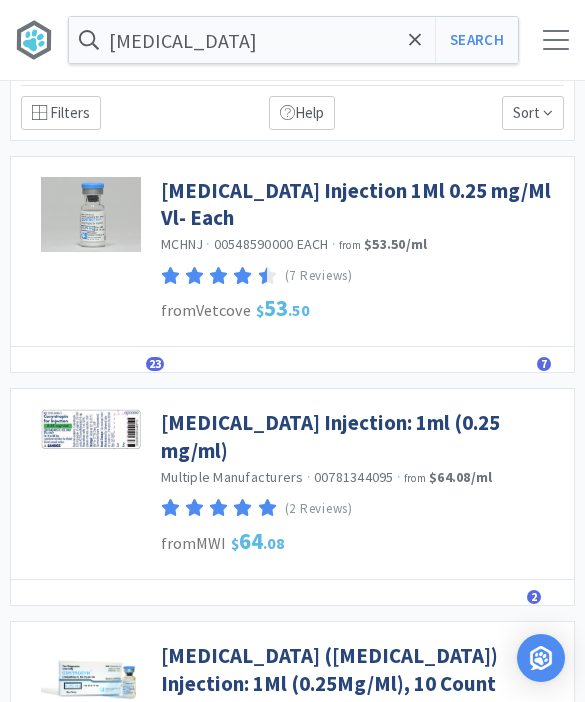 click on "[MEDICAL_DATA] Injection 1Ml 0.25 mg/Ml Vl- Each" at bounding box center [362, 204] 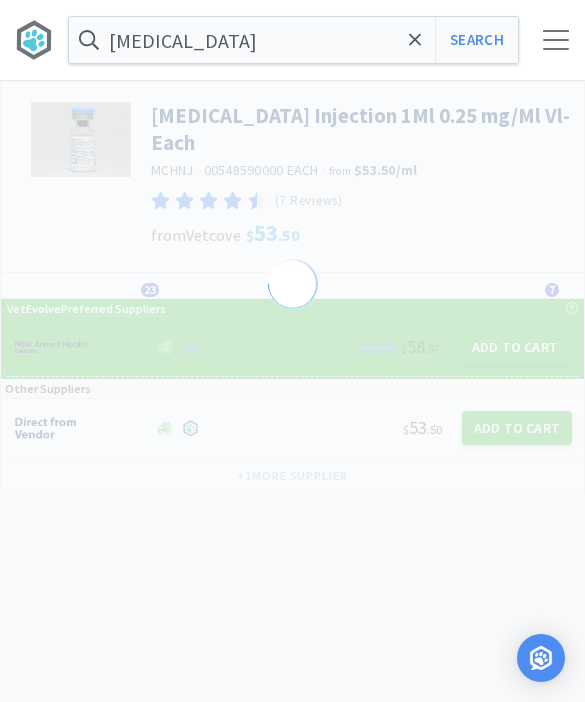 scroll, scrollTop: 0, scrollLeft: 0, axis: both 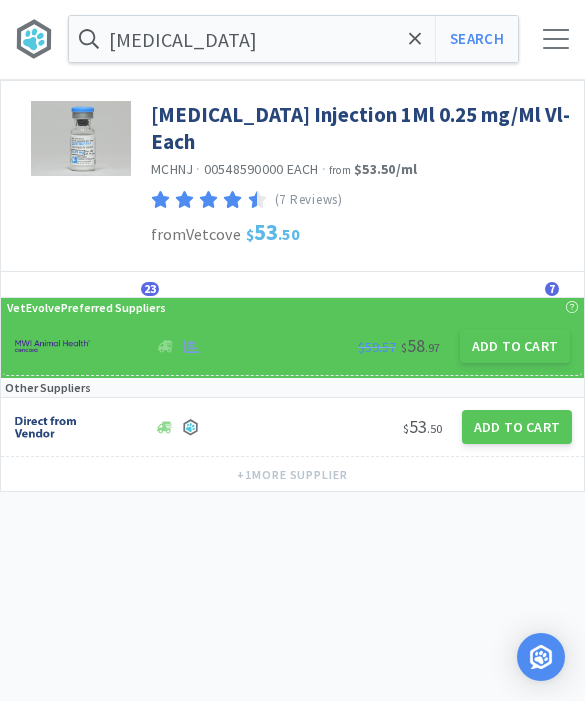 click on "Add to Cart" at bounding box center (515, 347) 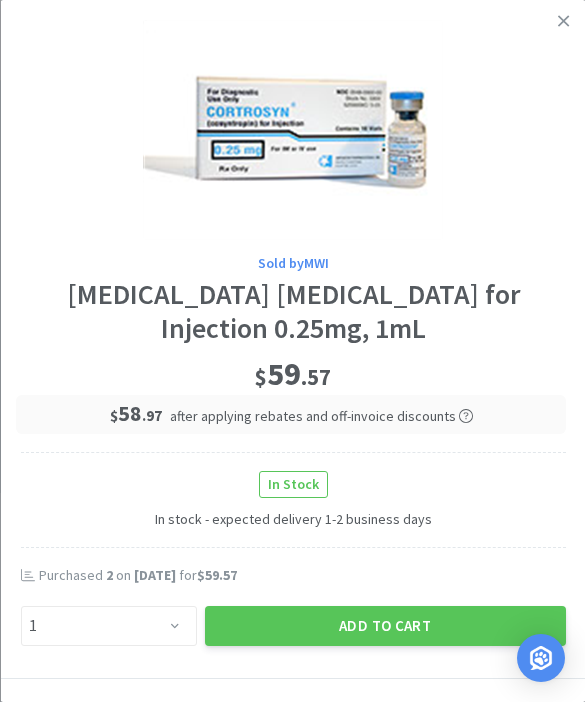 click on "Add to Cart" at bounding box center (384, 626) 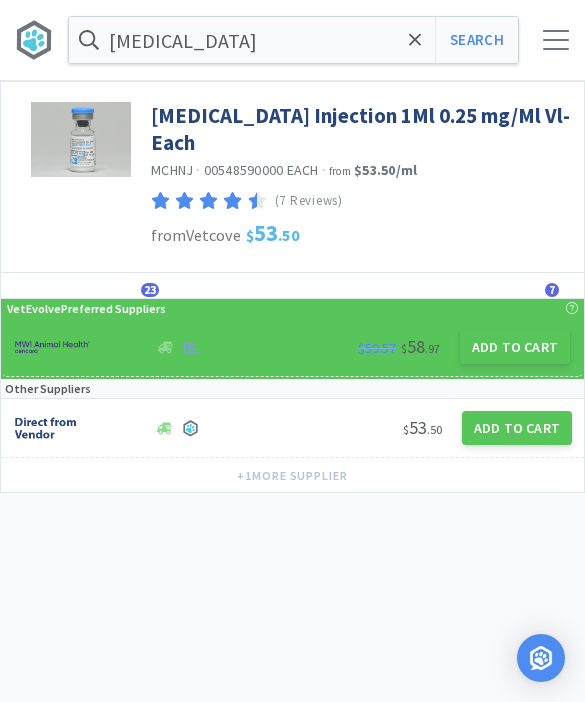 click at bounding box center (415, 40) 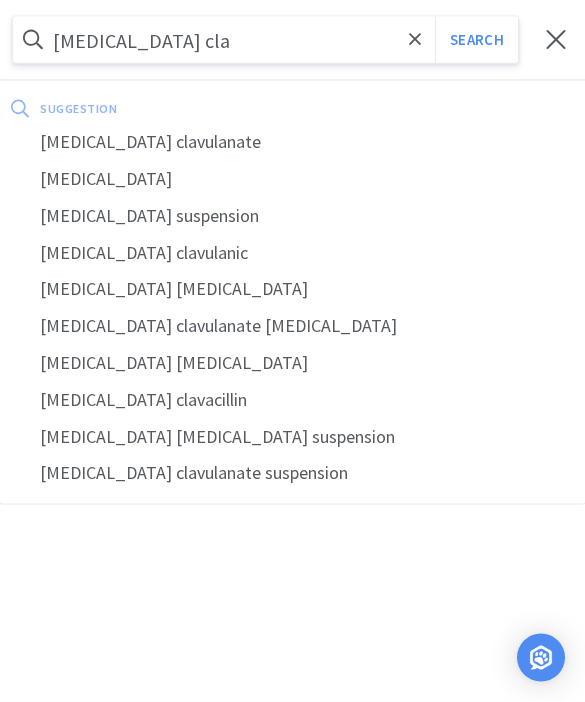 click on "[MEDICAL_DATA] clavulanate" at bounding box center [292, 142] 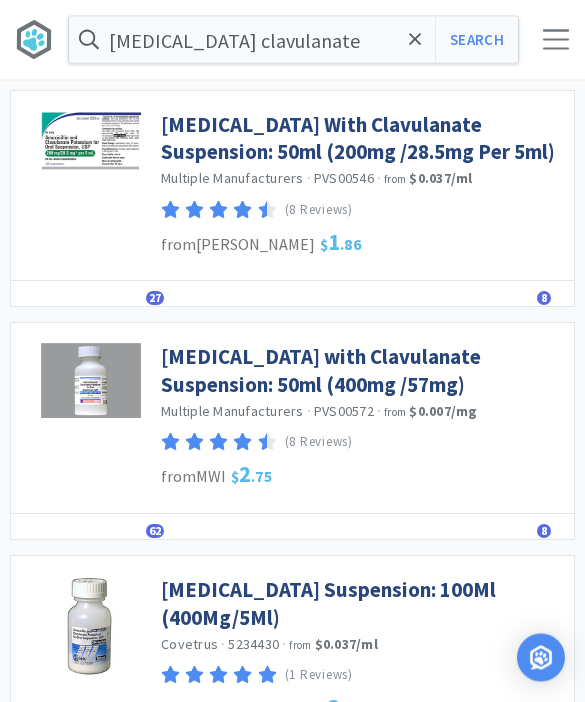 scroll, scrollTop: 1637, scrollLeft: 0, axis: vertical 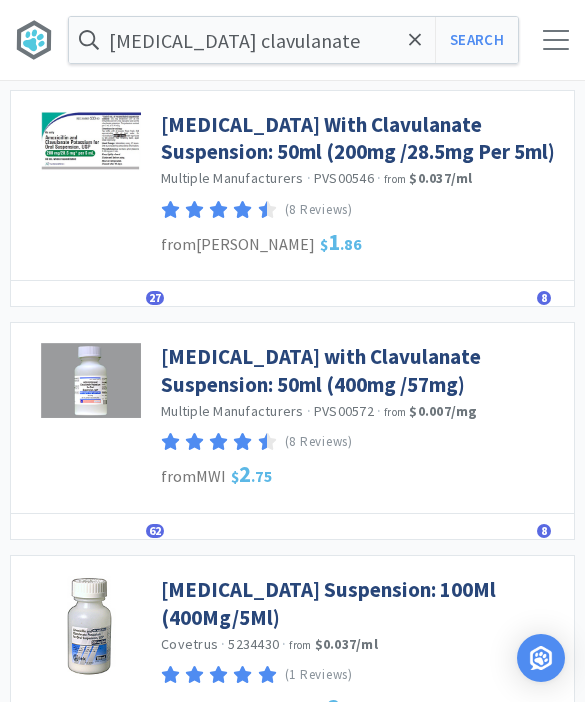 click on "[MEDICAL_DATA] with Clavulanate Suspension: 50ml (400mg /57mg)" at bounding box center (362, 370) 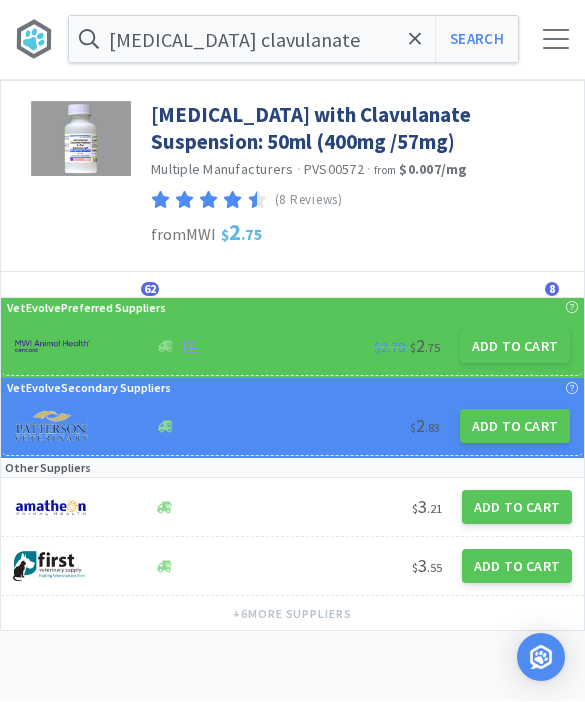 click on "Add to Cart" at bounding box center [515, 347] 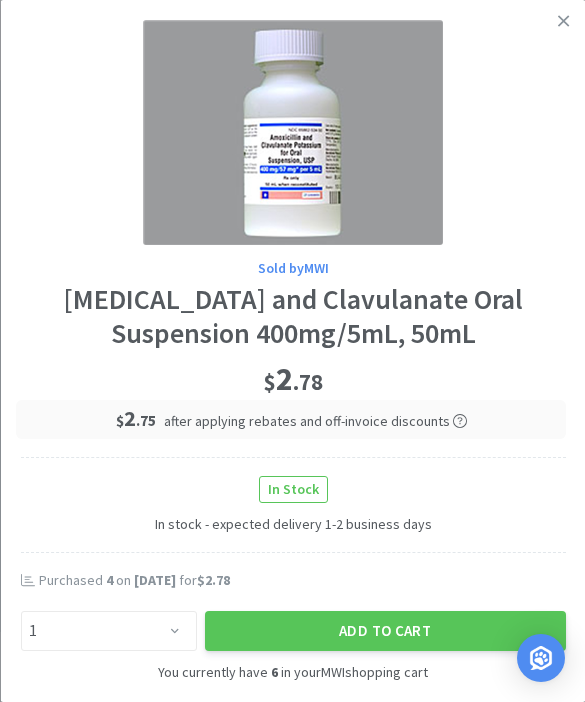 scroll, scrollTop: 0, scrollLeft: 0, axis: both 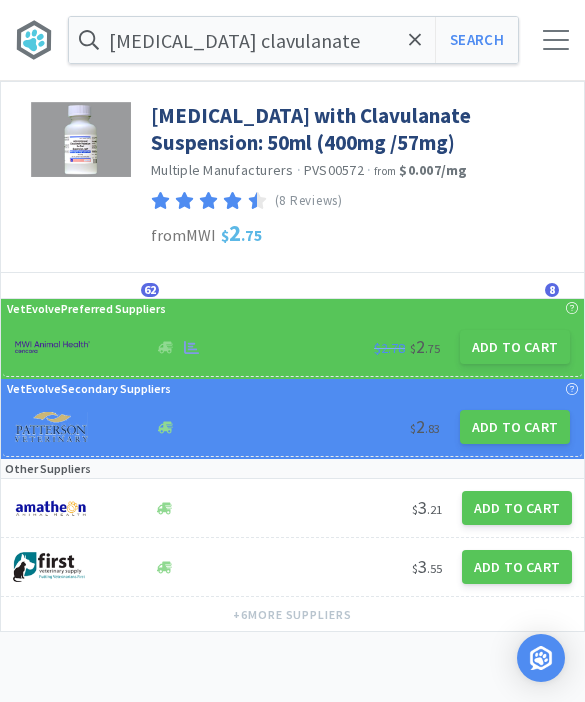 click 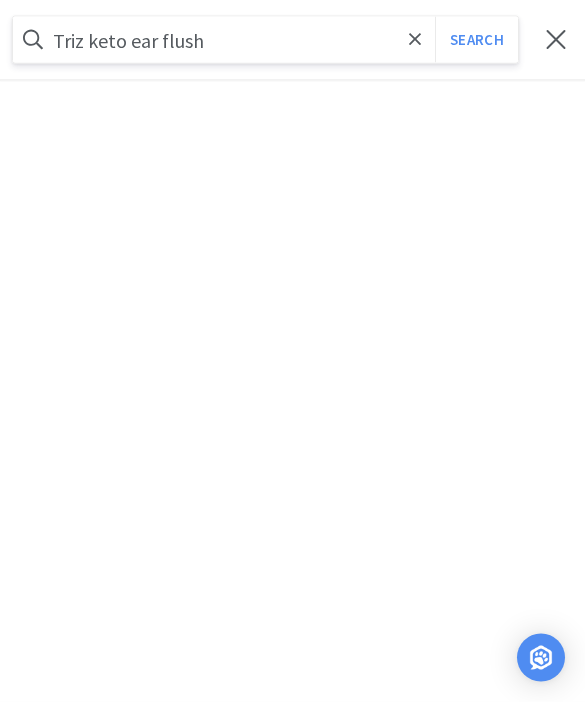 click on "Search" at bounding box center [476, 40] 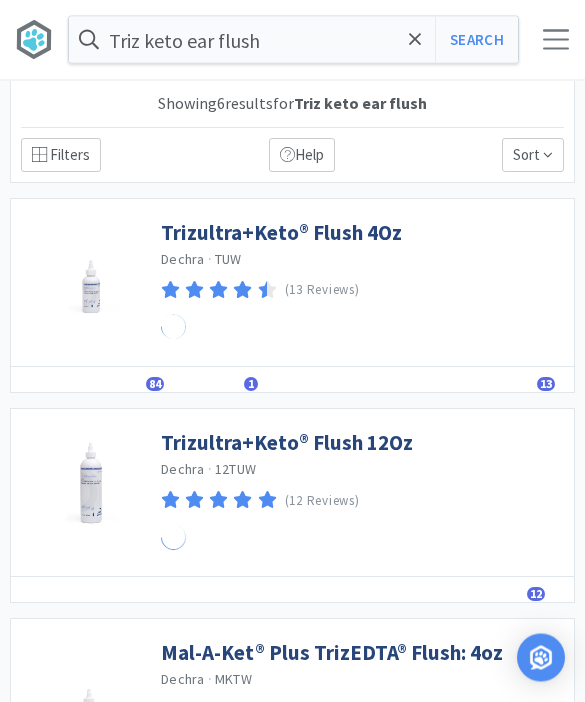 scroll, scrollTop: 1, scrollLeft: 0, axis: vertical 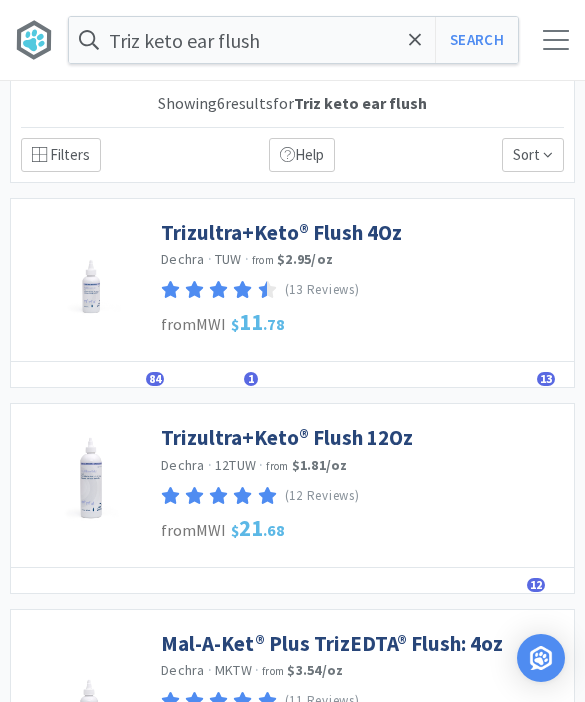 click on "Trizultra+Keto® Flush 4Oz" at bounding box center (281, 232) 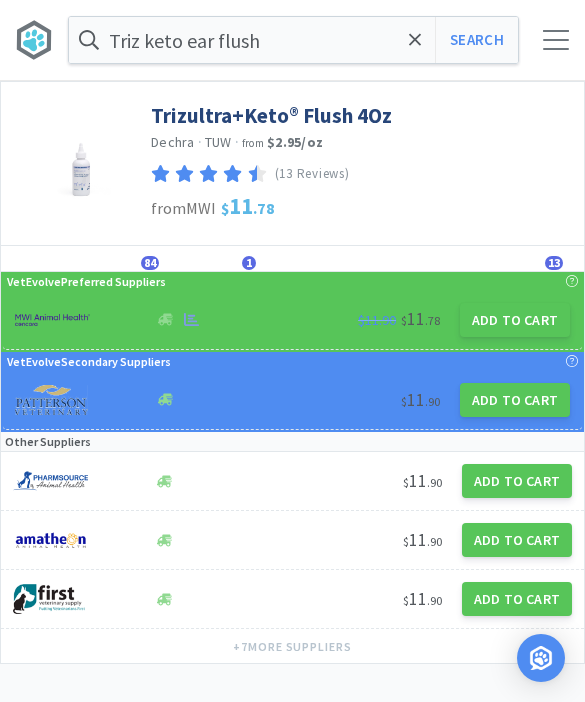 click on "Add to Cart" at bounding box center [515, 320] 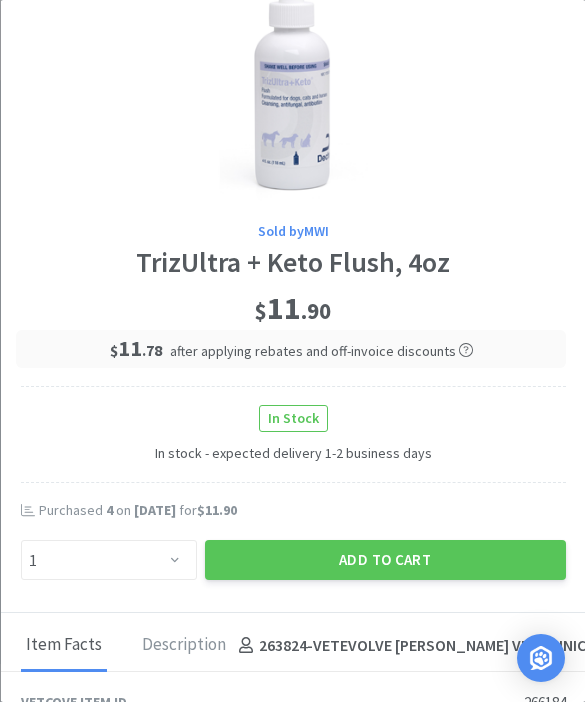 scroll, scrollTop: 159, scrollLeft: 0, axis: vertical 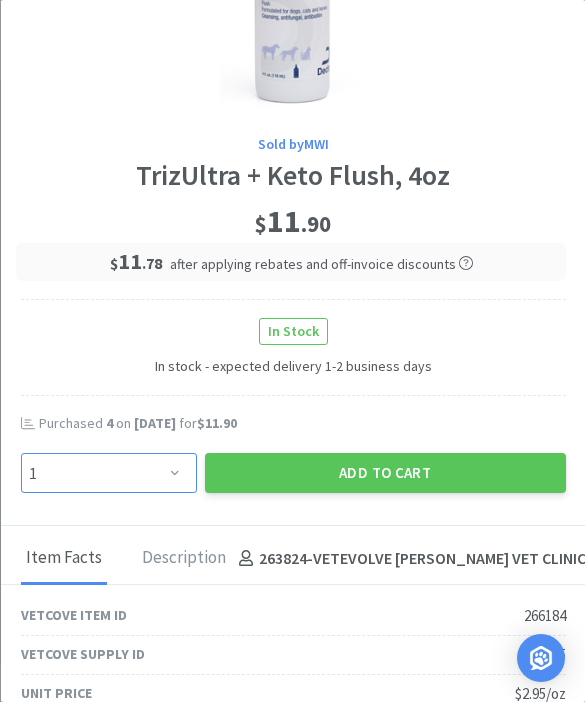click on "Enter Quantity 1 2 3 4 5 6 7 8 9 10 11 12 13 14 15 16 17 18 19 20 Enter Quantity" at bounding box center (108, 473) 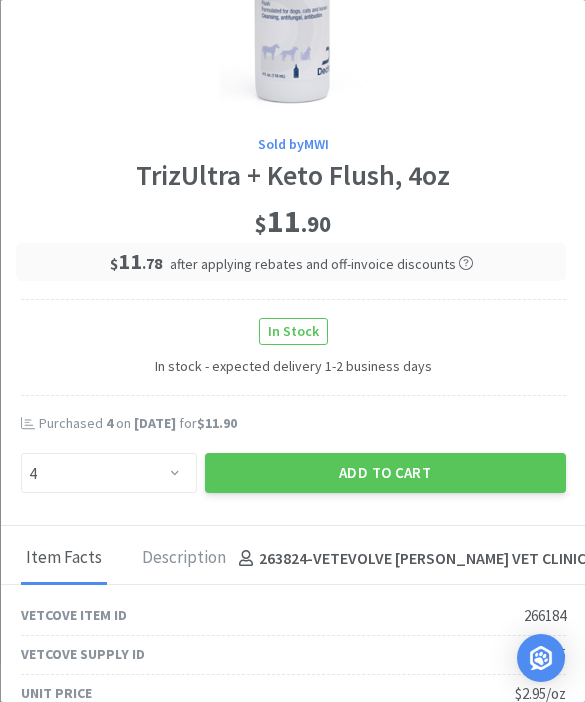 click on "Add to Cart" at bounding box center [384, 473] 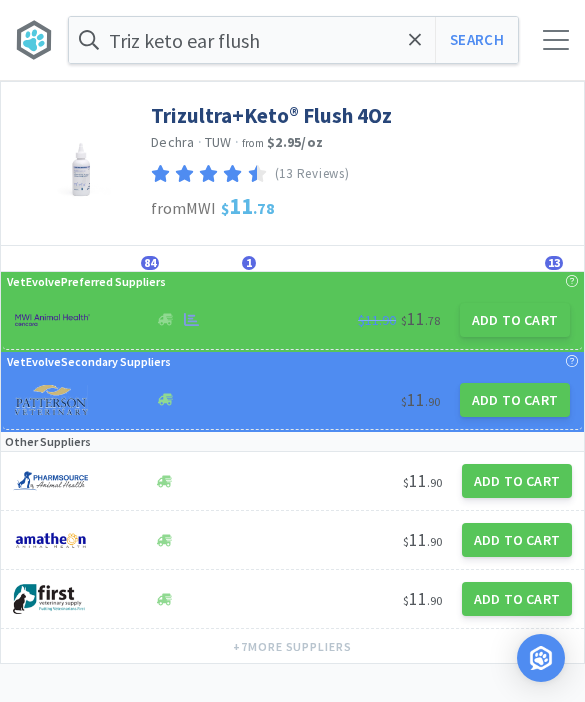 click at bounding box center (415, 40) 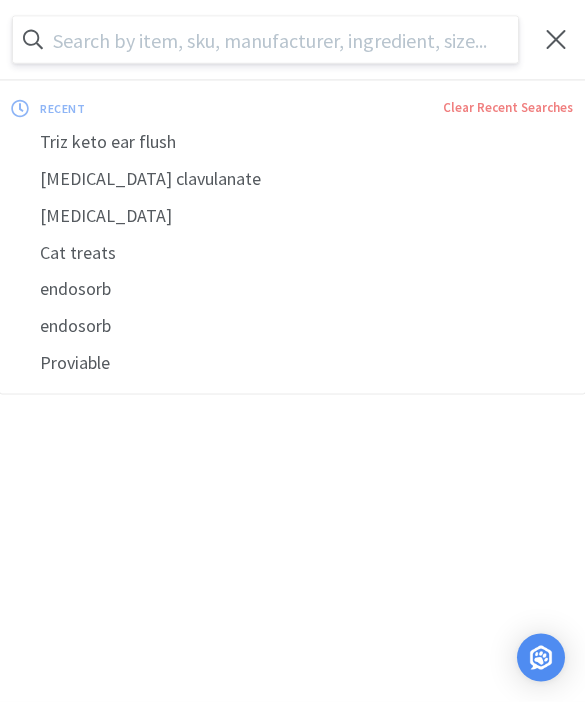 click at bounding box center (556, 40) 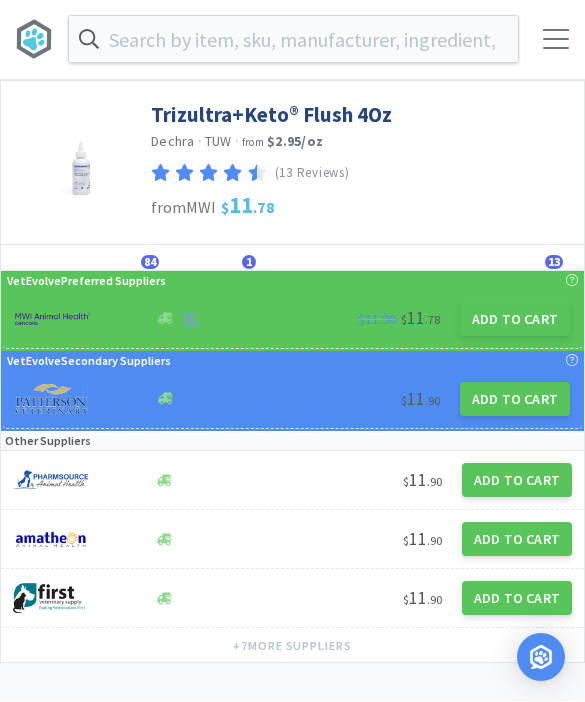 click at bounding box center (293, 40) 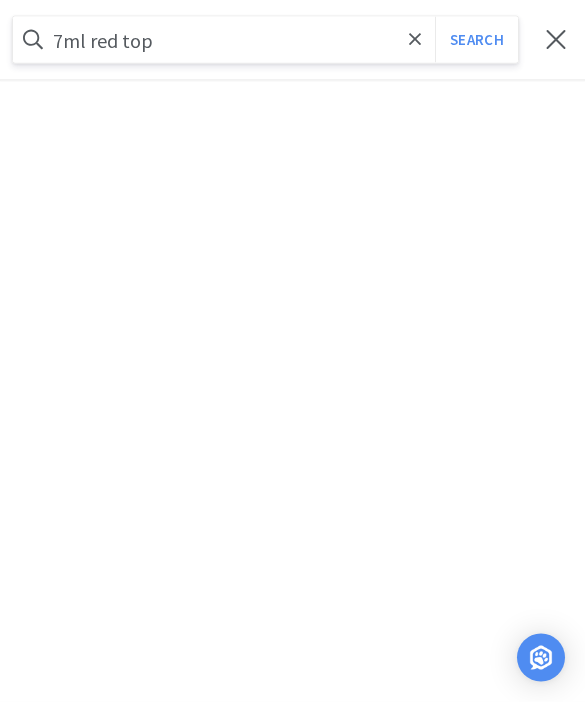 click on "Search" at bounding box center [476, 40] 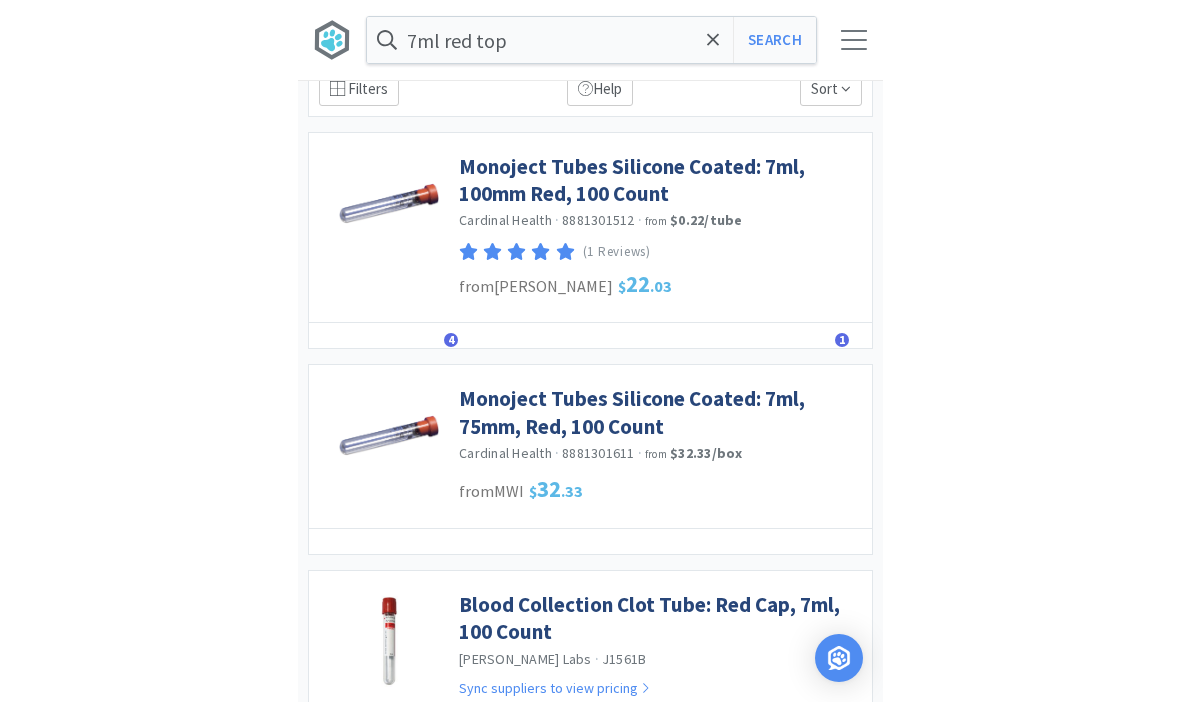 scroll, scrollTop: 0, scrollLeft: 0, axis: both 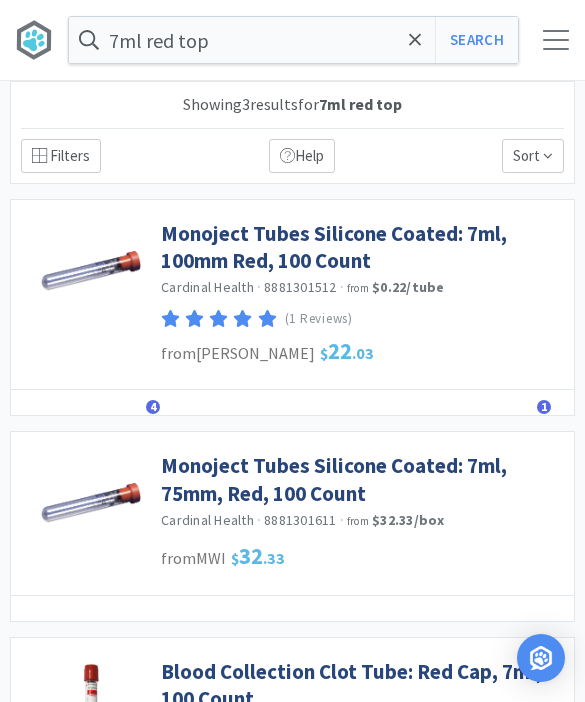 click on "Monoject Tubes Silicone Coated: 7ml, 100mm Red, 100 Count" at bounding box center [362, 247] 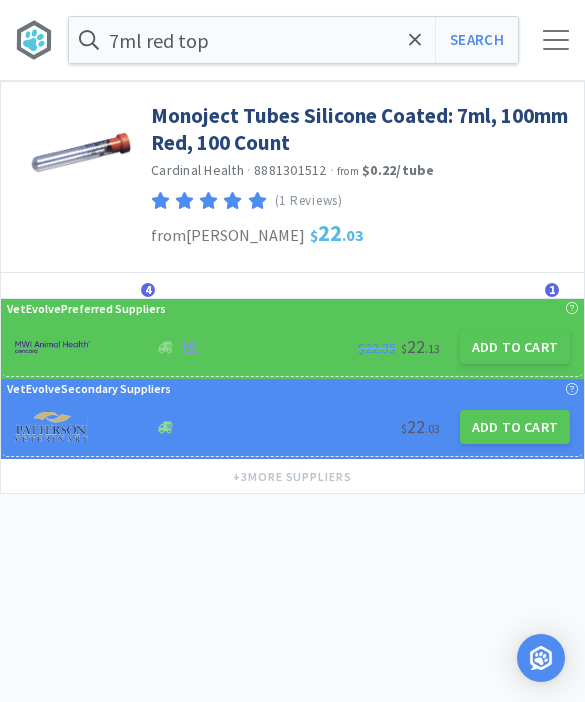 click on "Add to Cart" at bounding box center [515, 347] 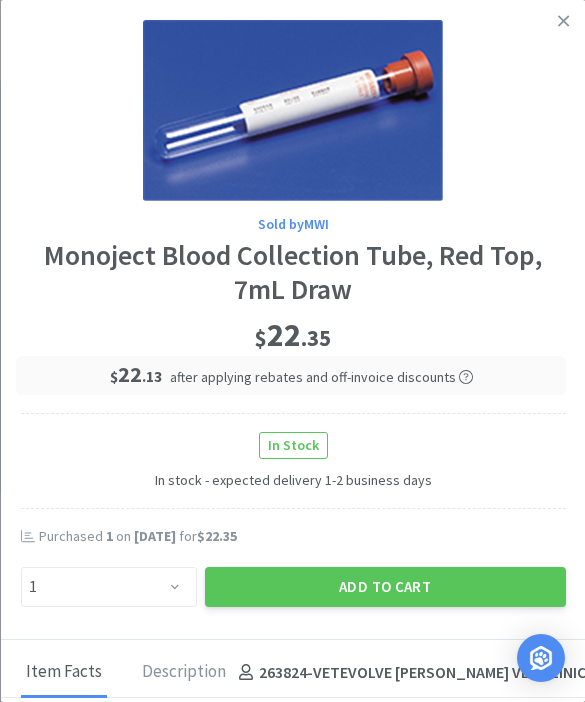 click on "Add to Cart" at bounding box center [384, 587] 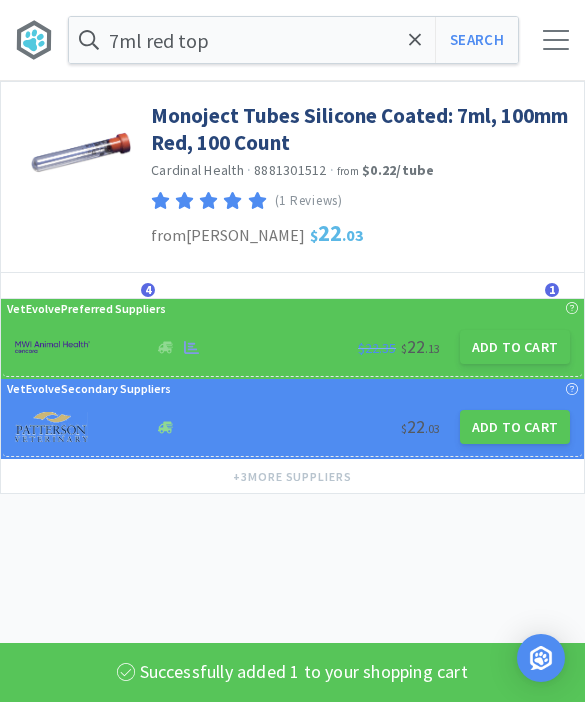 click at bounding box center [556, 40] 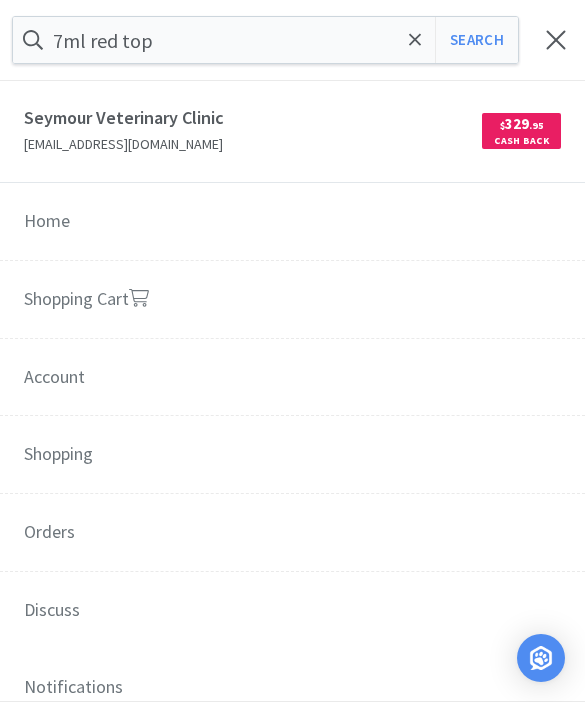 click on "Shopping Cart" at bounding box center [292, 300] 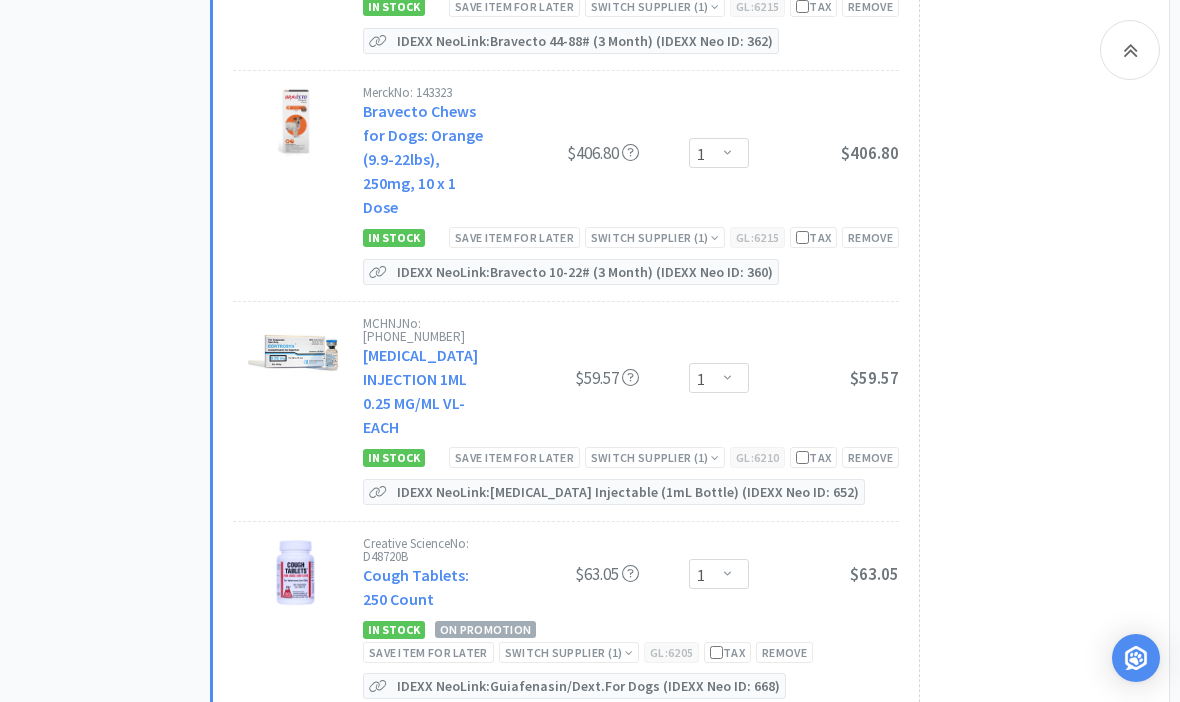 scroll, scrollTop: 4048, scrollLeft: 0, axis: vertical 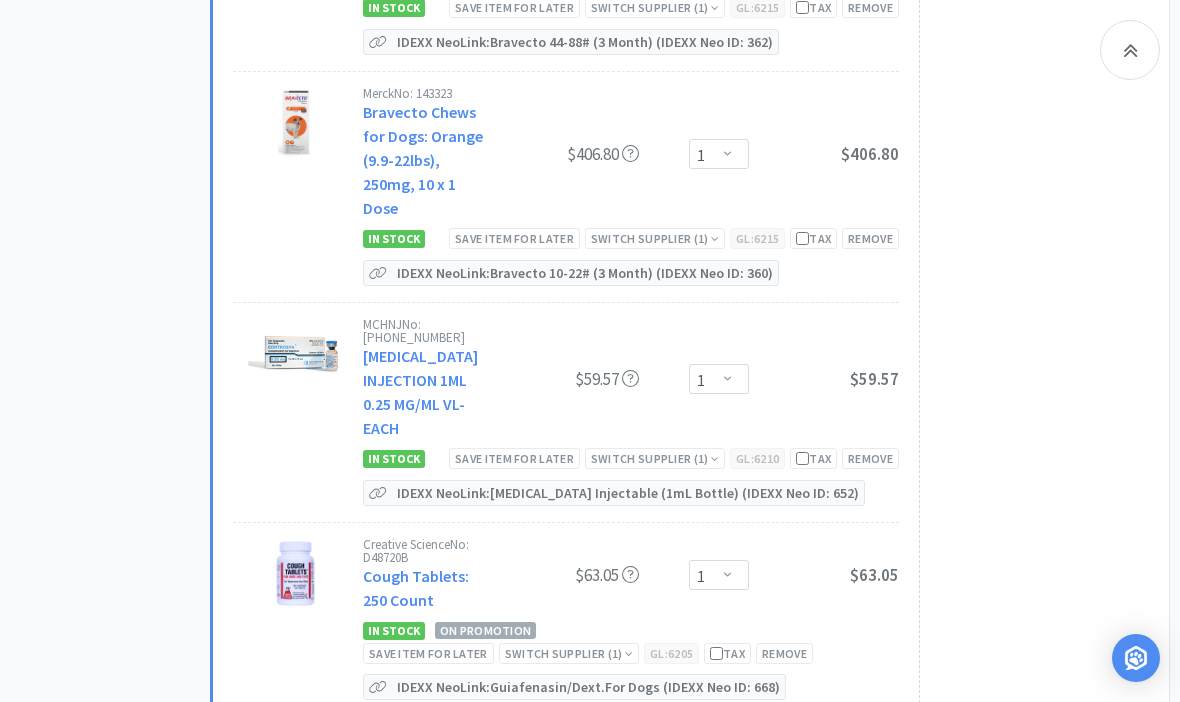 click on "Save item for later" at bounding box center [514, 458] 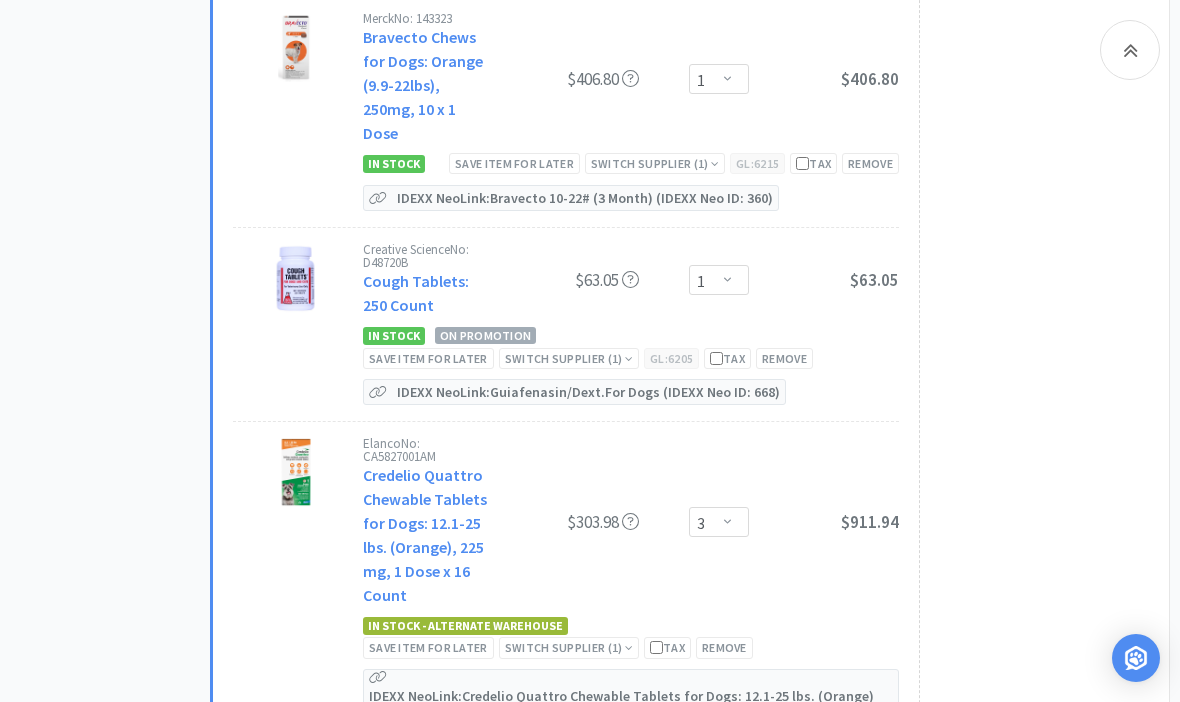 scroll, scrollTop: 4121, scrollLeft: 0, axis: vertical 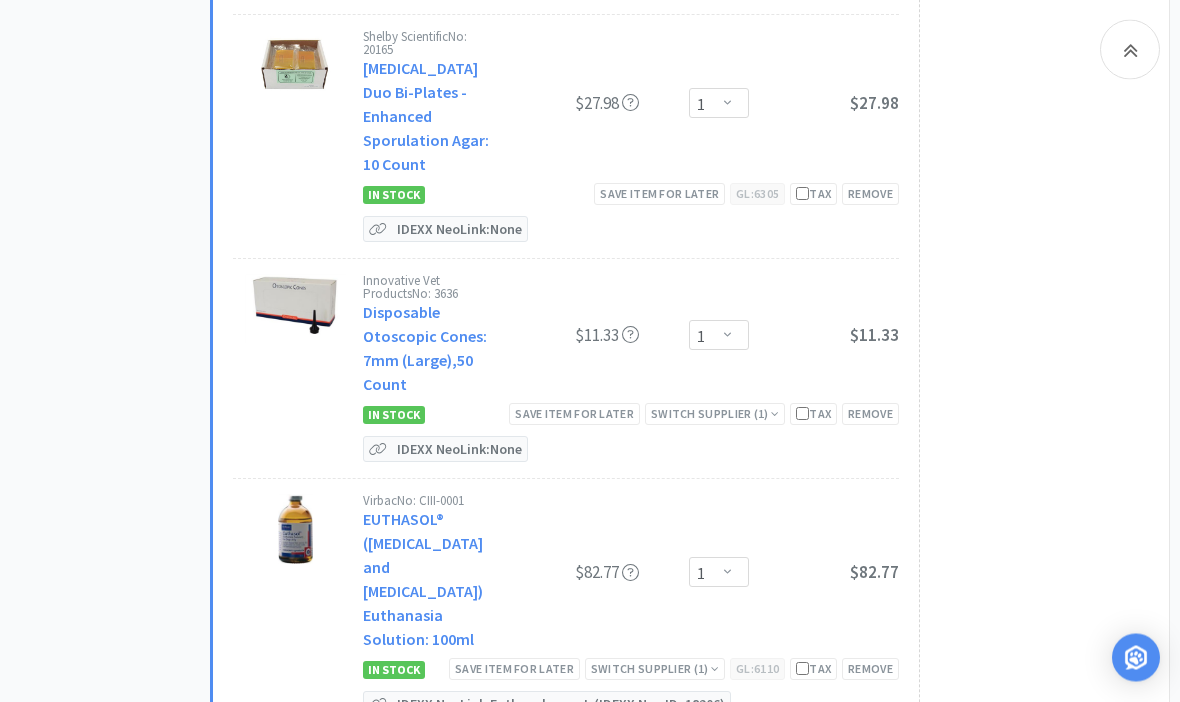 click on "Remove" at bounding box center (870, 414) 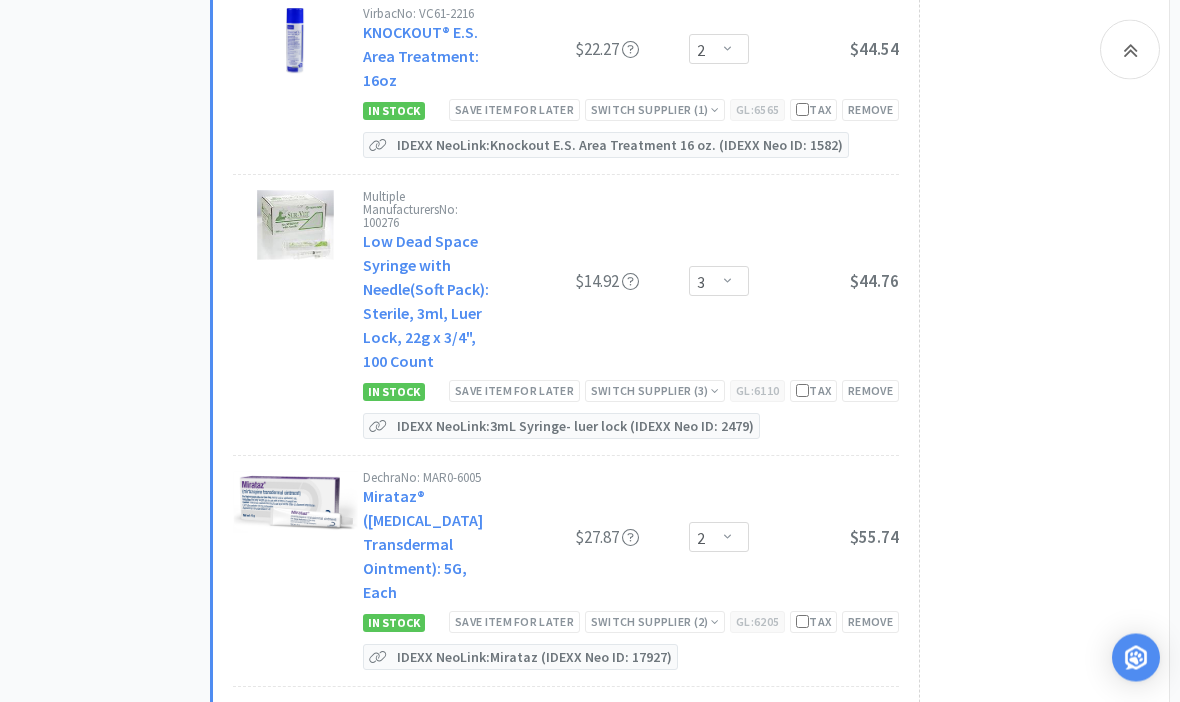 scroll, scrollTop: 8180, scrollLeft: 0, axis: vertical 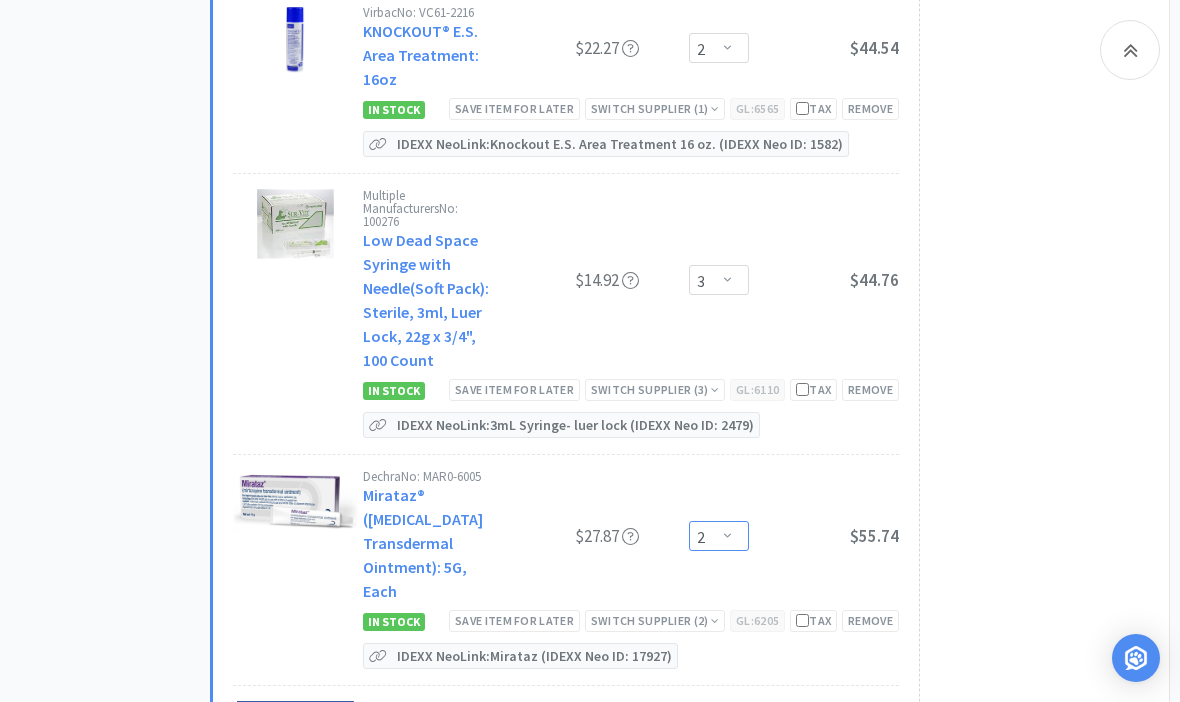 click on "Enter Quantity 1 2 3 4 5 6 7 8 9 10 11 12 13 14 15 16 17 18 19 20 Enter Quantity" at bounding box center (719, 536) 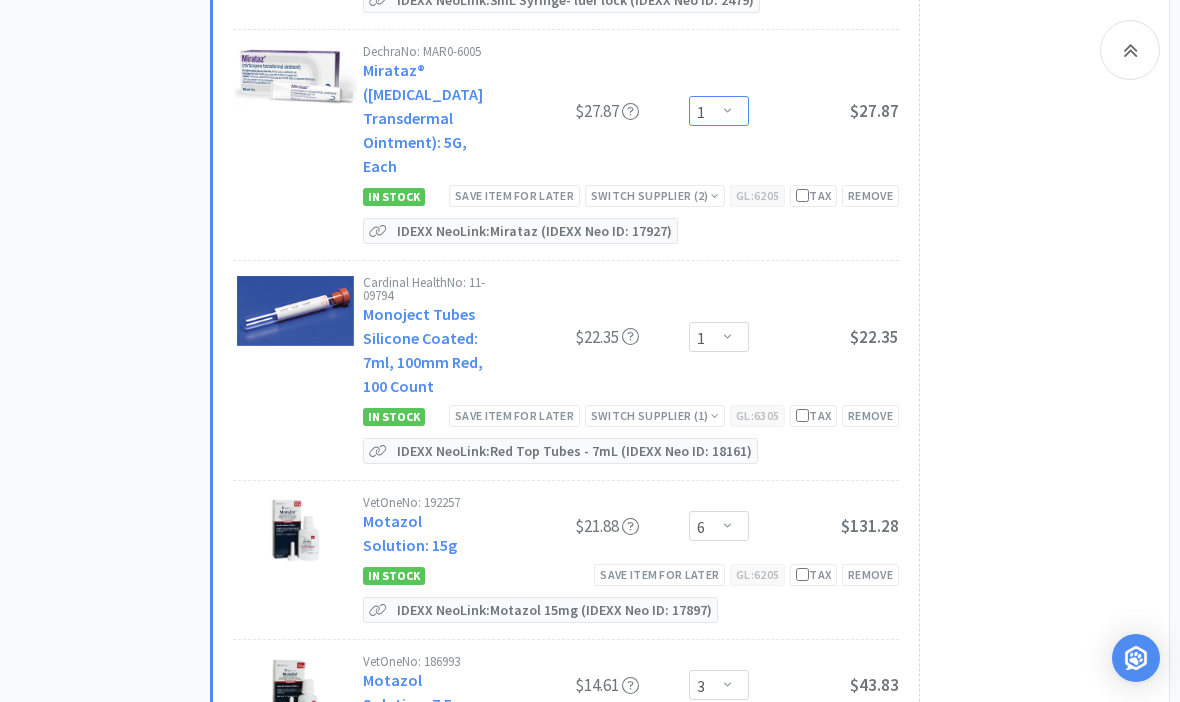scroll, scrollTop: 8655, scrollLeft: 0, axis: vertical 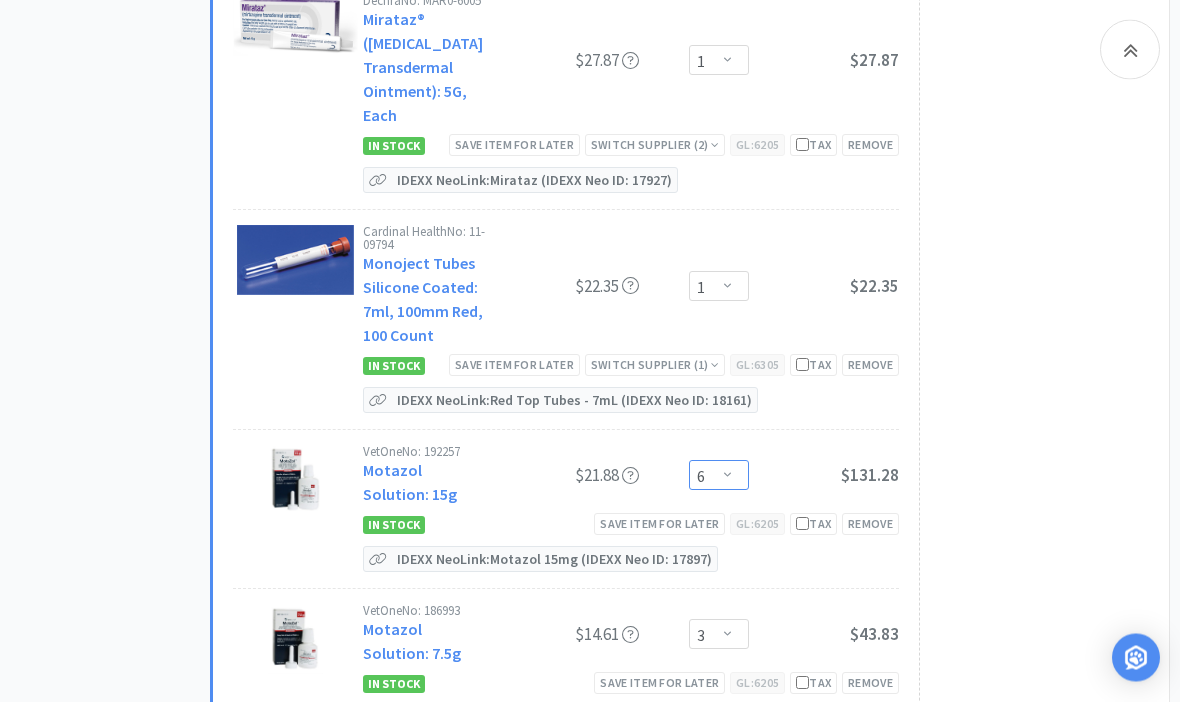 click on "Enter Quantity 1 2 3 4 5 6 7 8 9 10 11 12 13 14 15 16 17 18 19 20 Enter Quantity" at bounding box center (719, 476) 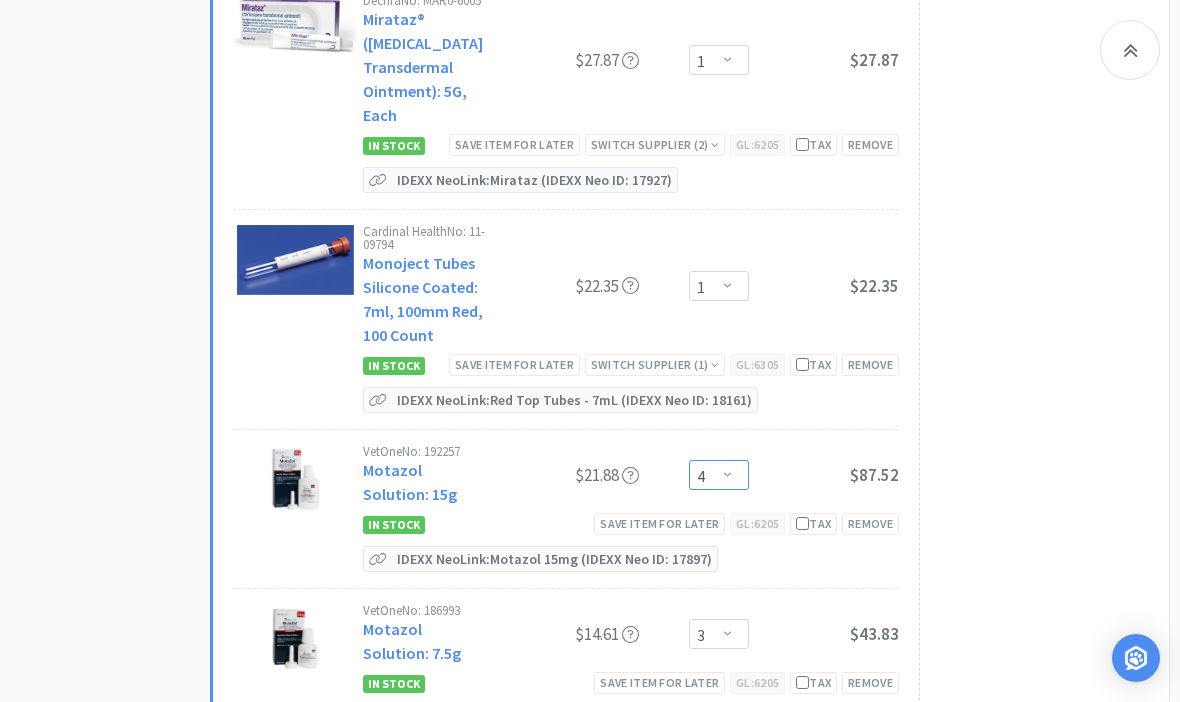 click on "Enter Quantity 1 2 3 4 5 6 7 8 9 10 11 12 13 14 15 16 17 18 19 20 Enter Quantity" at bounding box center (719, 475) 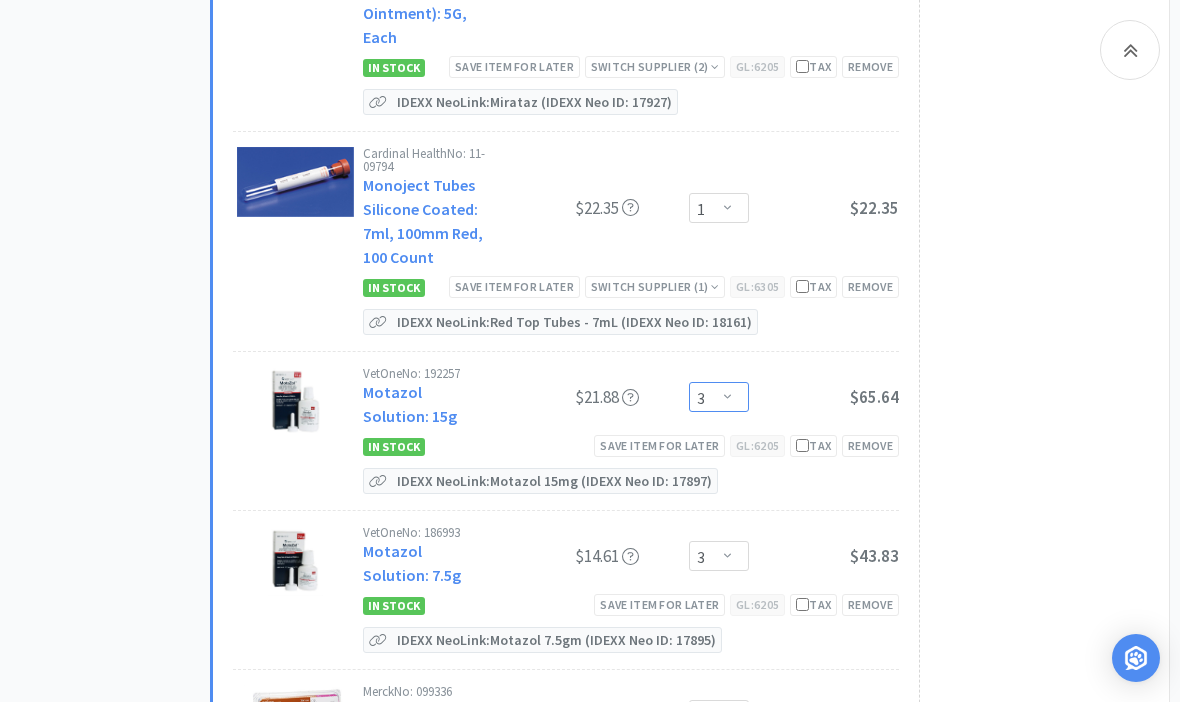 scroll, scrollTop: 8741, scrollLeft: 0, axis: vertical 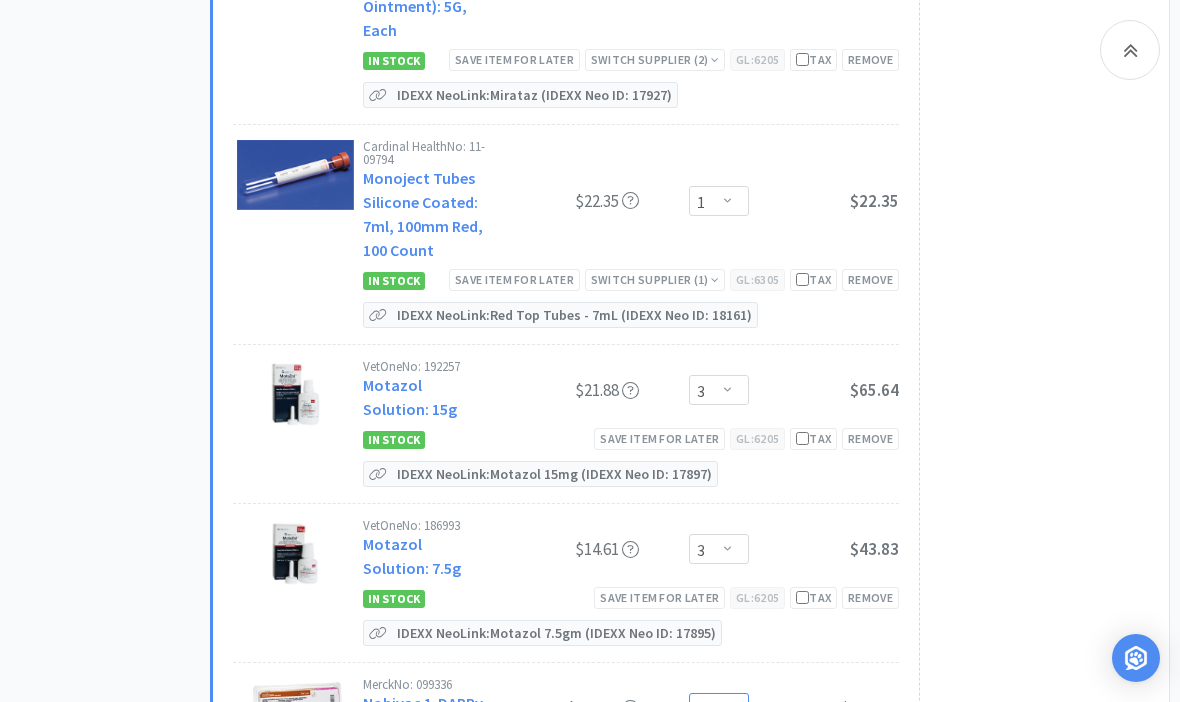 click on "Enter Quantity 1 2 3 4 5 6 7 8 9 10 11 12 13 14 15 16 17 18 19 20 Enter Quantity" at bounding box center [719, 708] 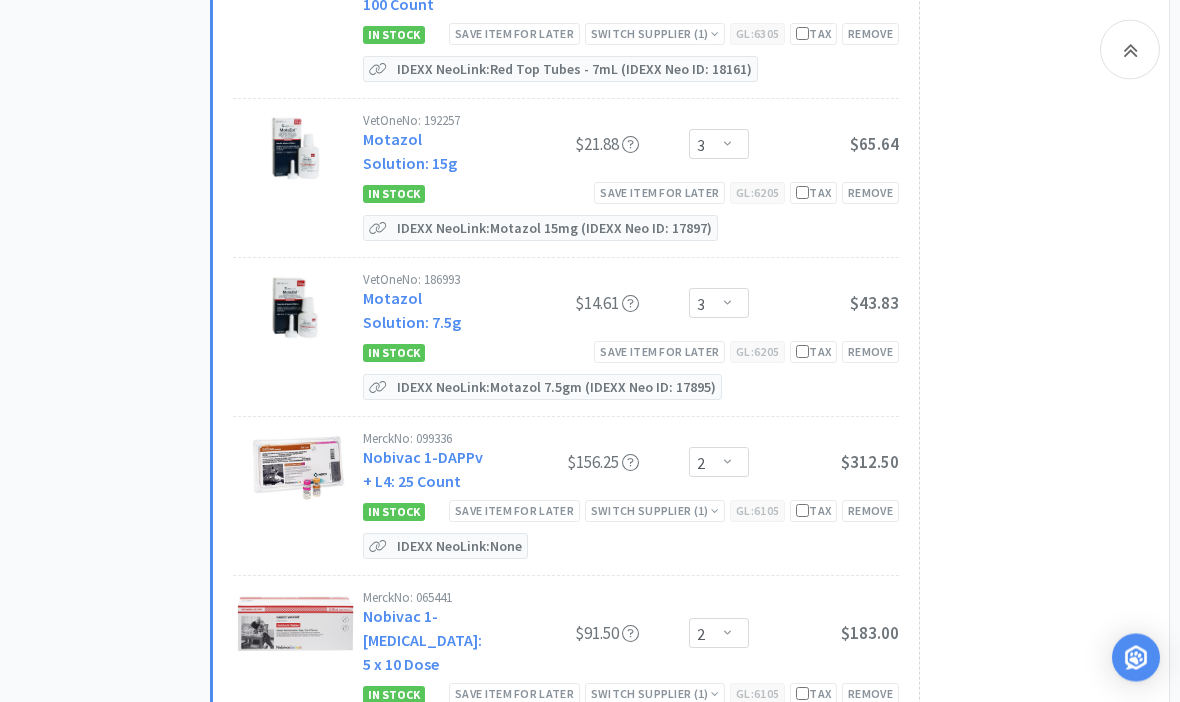 scroll, scrollTop: 8988, scrollLeft: 0, axis: vertical 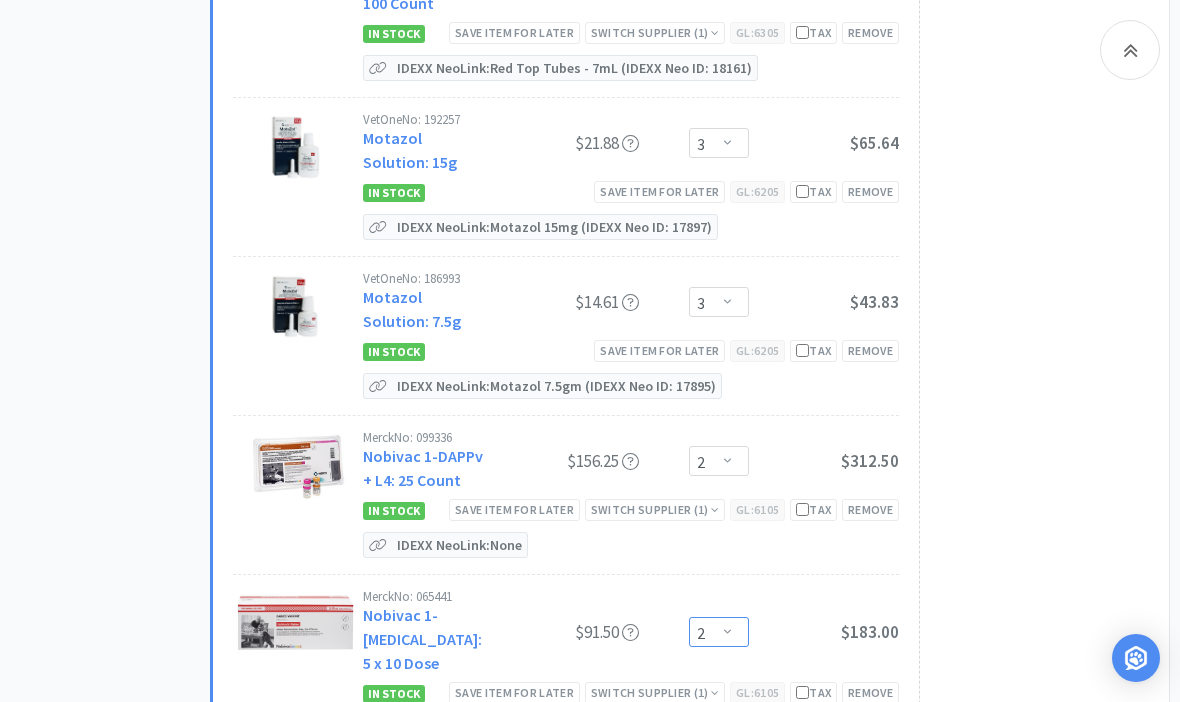 click on "Enter Quantity 1 2 3 4 5 6 7 8 9 10 11 12 13 14 15 16 17 18 19 20 Enter Quantity" at bounding box center (719, 632) 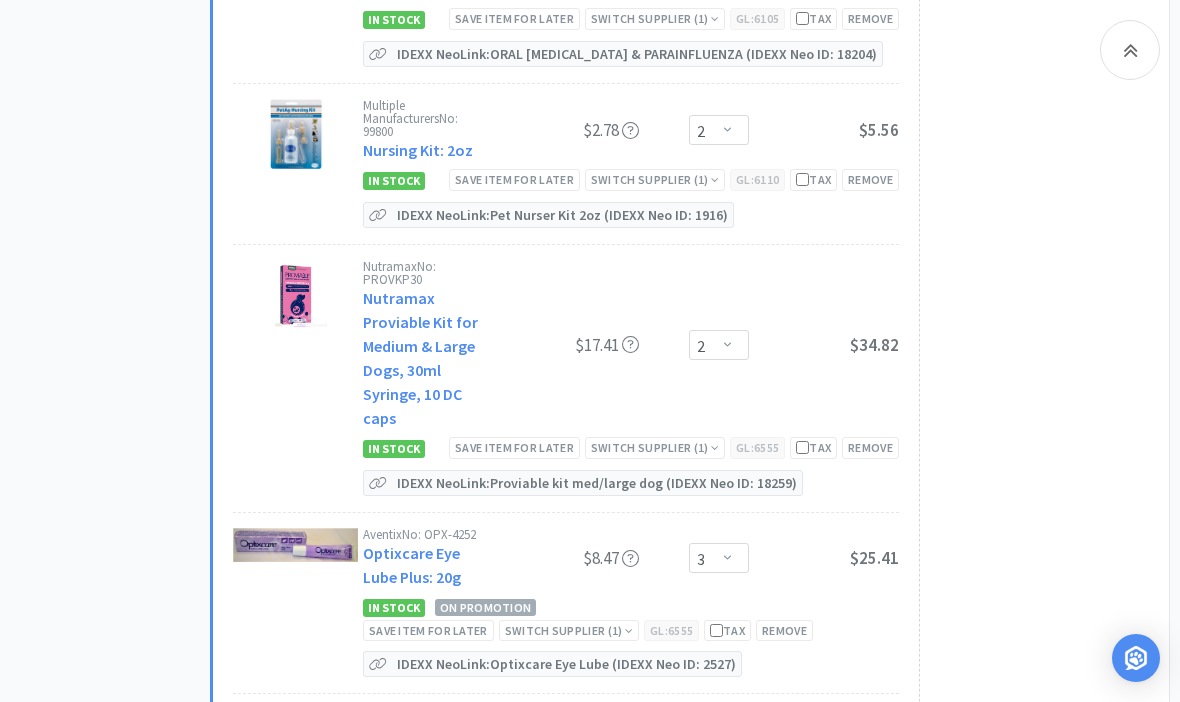 scroll, scrollTop: 9859, scrollLeft: 0, axis: vertical 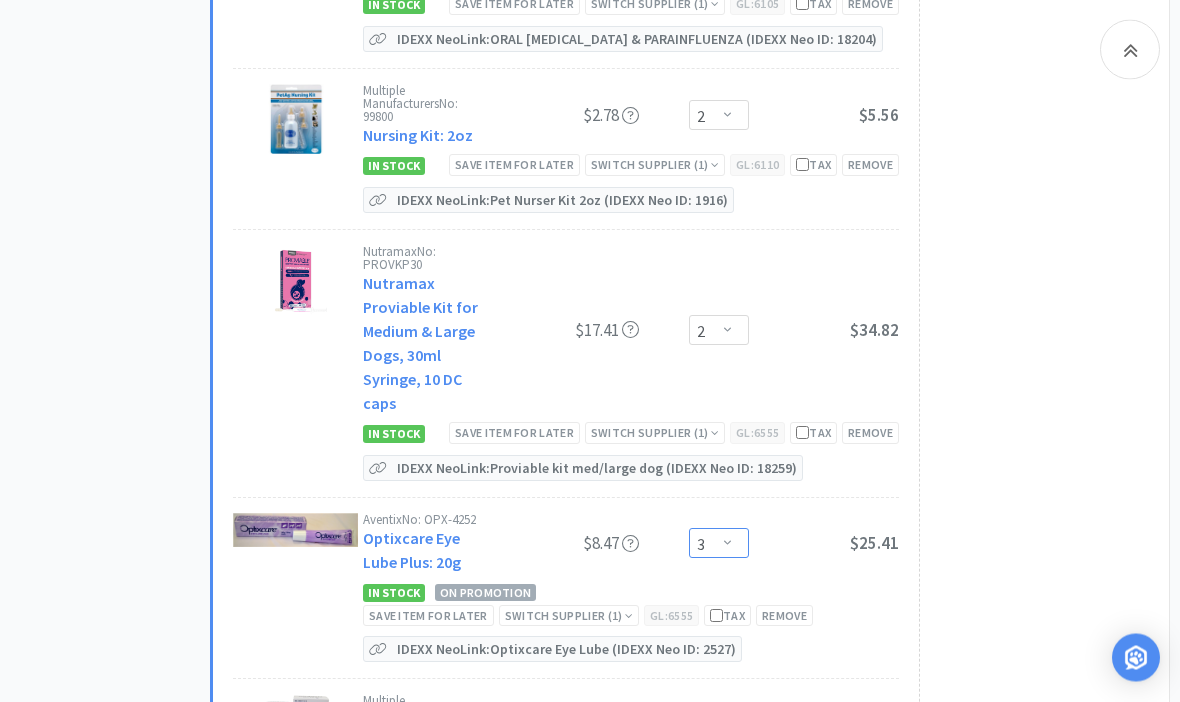 click on "Enter Quantity 1 2 3 4 5 6 7 8 9 10 11 12 13 14 15 16 17 18 19 20 Enter Quantity" at bounding box center (719, 544) 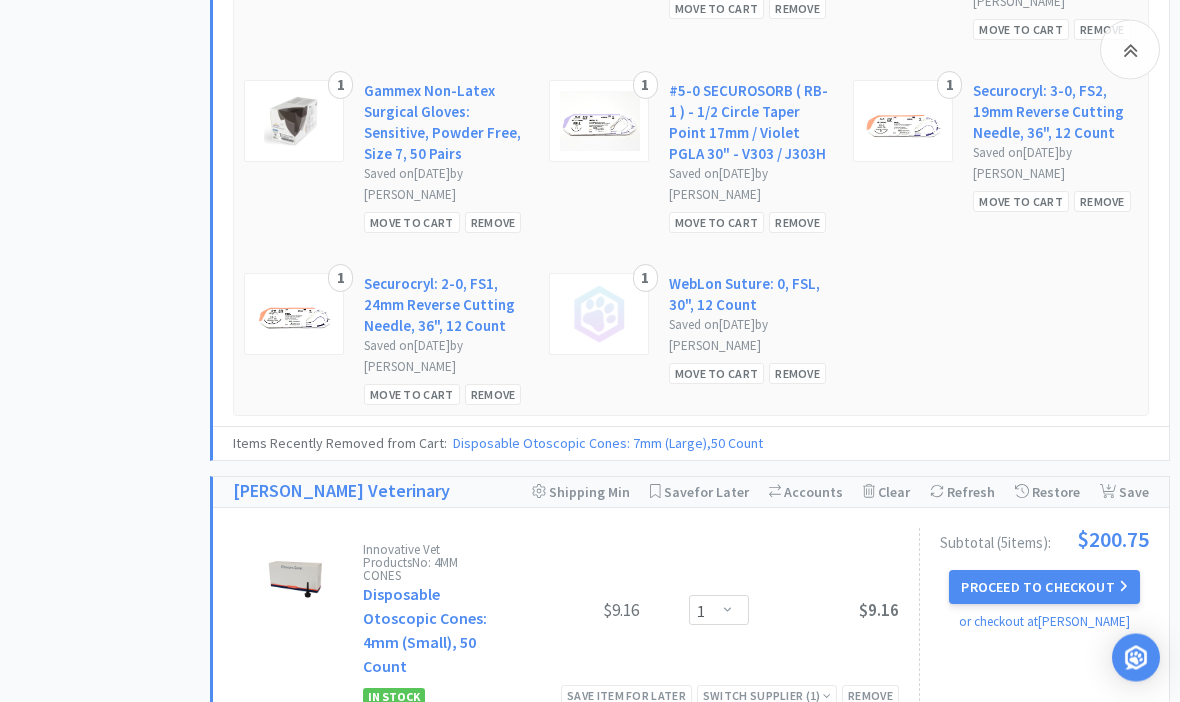 scroll, scrollTop: 14381, scrollLeft: 0, axis: vertical 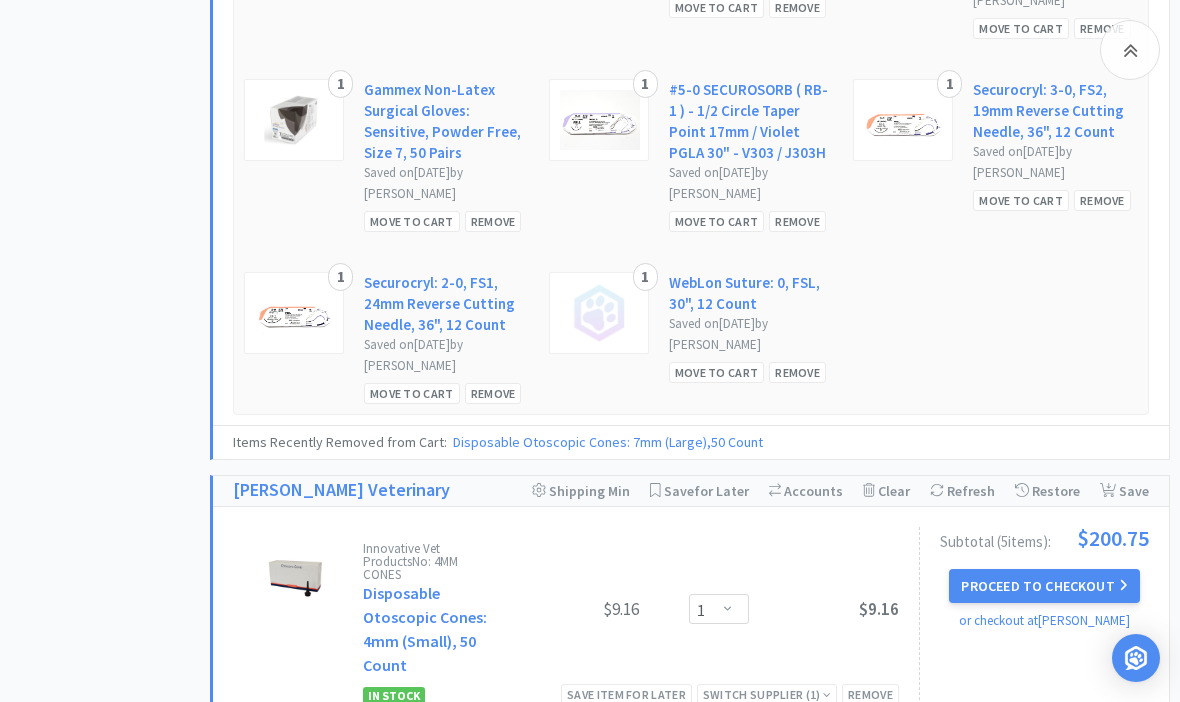 click on "Remove" at bounding box center [870, 694] 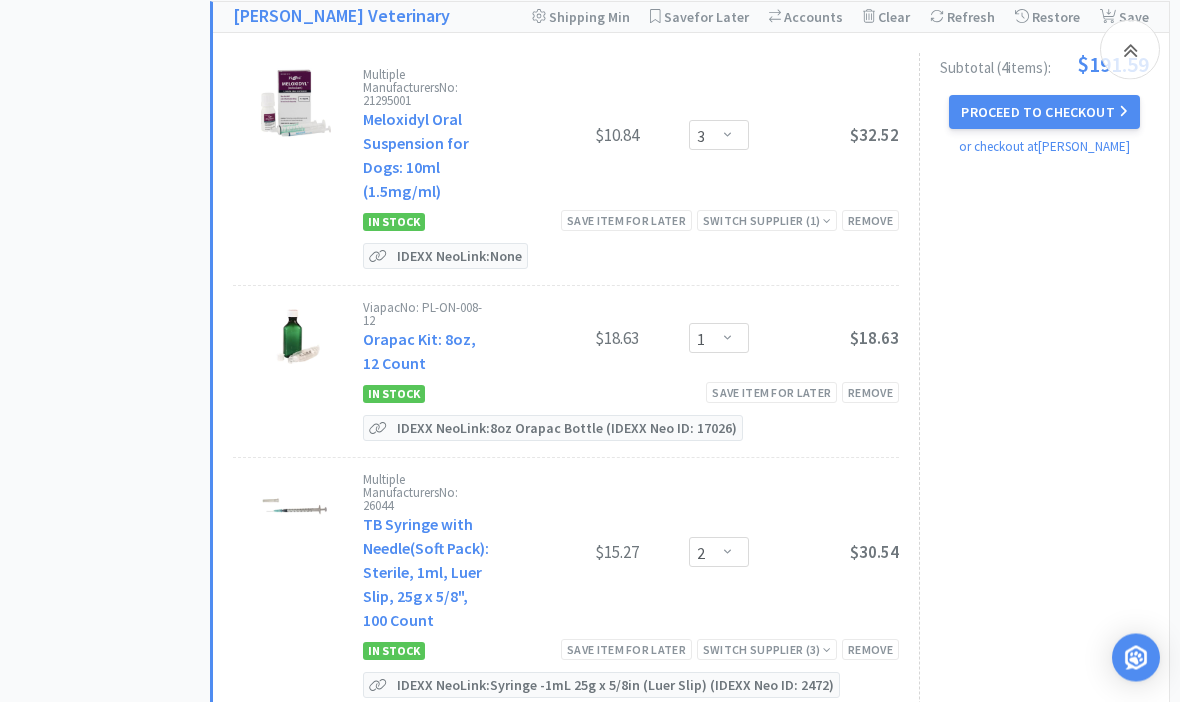 scroll, scrollTop: 14855, scrollLeft: 0, axis: vertical 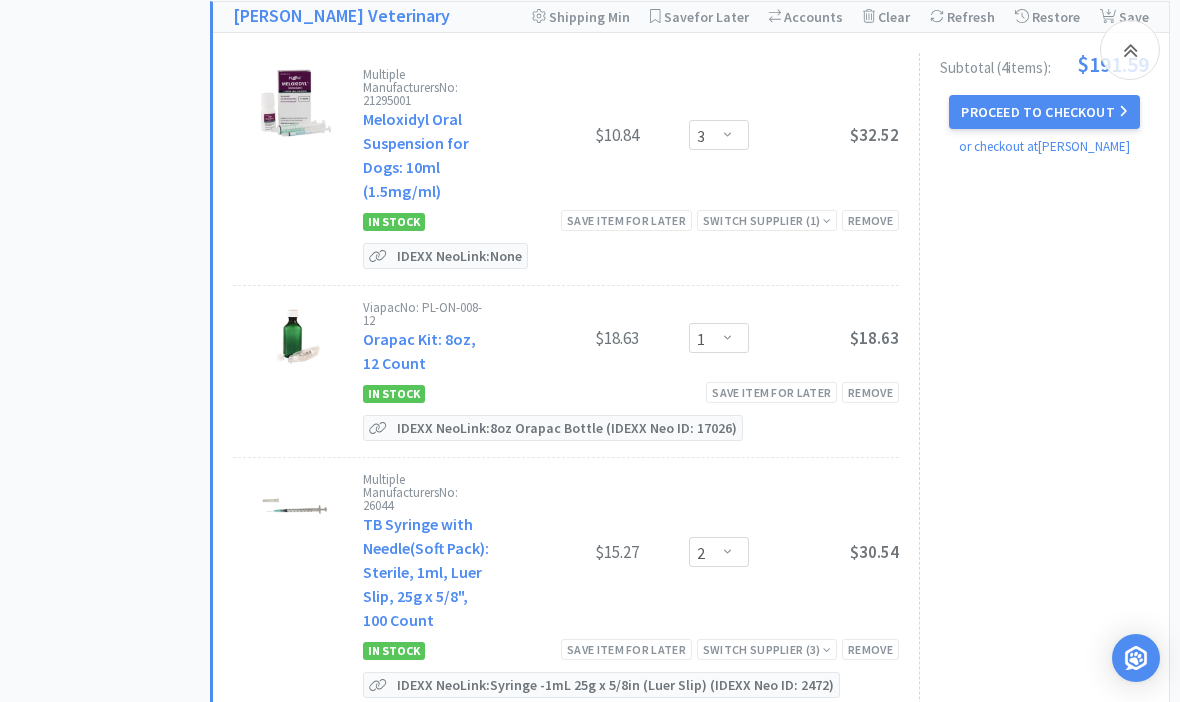 click on "Multiple Manufacturers  No: DSA-TP-OCU-FILM Tono Pen Tip Covers: 150 Count $109.90   Enter Quantity 1 2 3 4 5 6 7 8 9 10 11 12 13 14 15 16 17 18 19 20 Enter Quantity $109.90 In Stock Save item for later Remove IDEXX Neo  Link:  None" at bounding box center [631, 807] 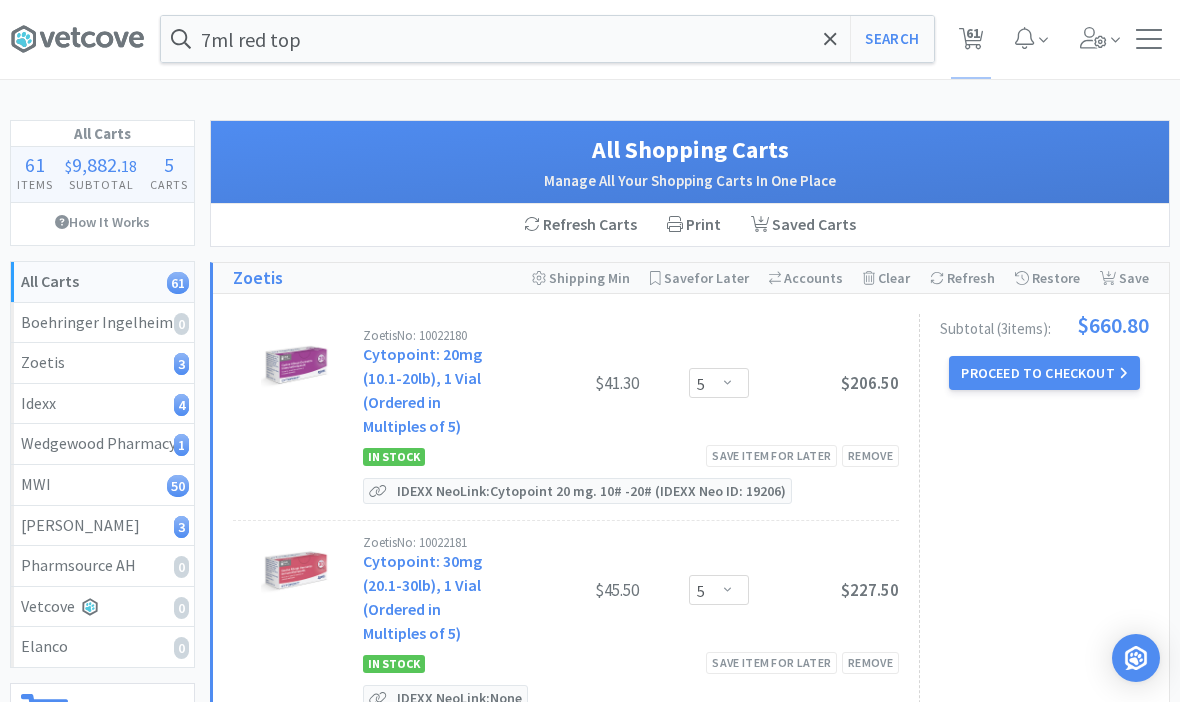 scroll, scrollTop: 0, scrollLeft: 0, axis: both 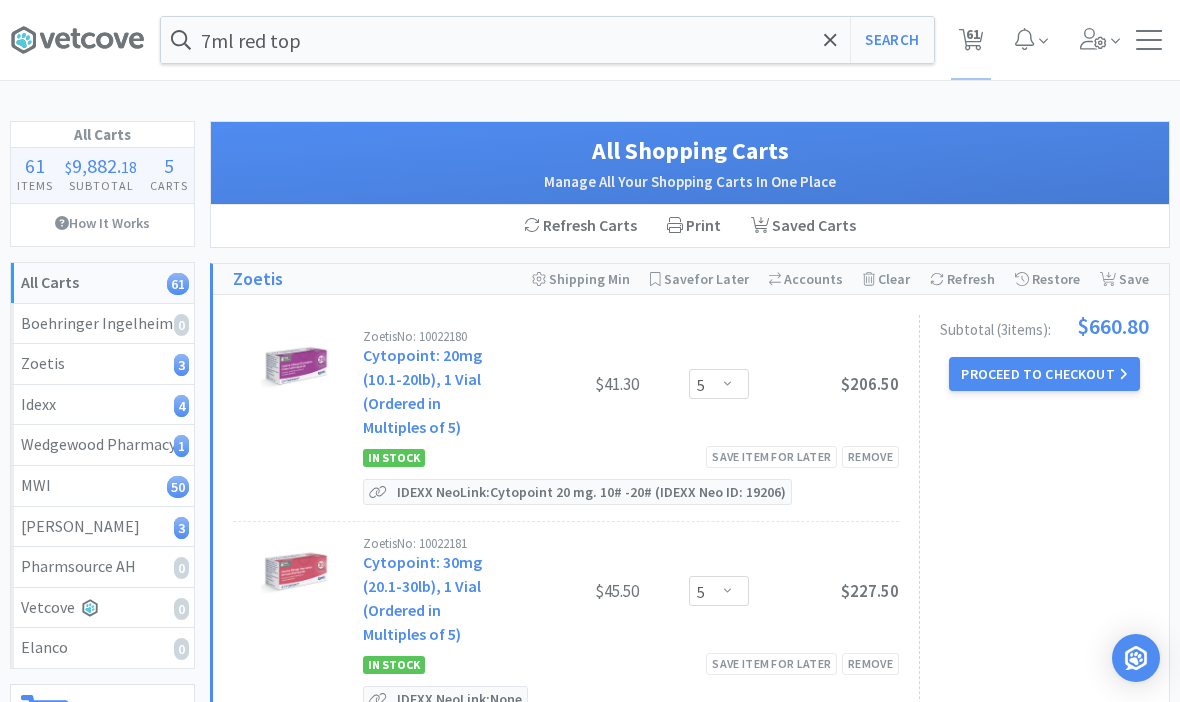 click on "7ml red top Search Orders Shopping Discuss Discuss 61 61" at bounding box center [590, 40] 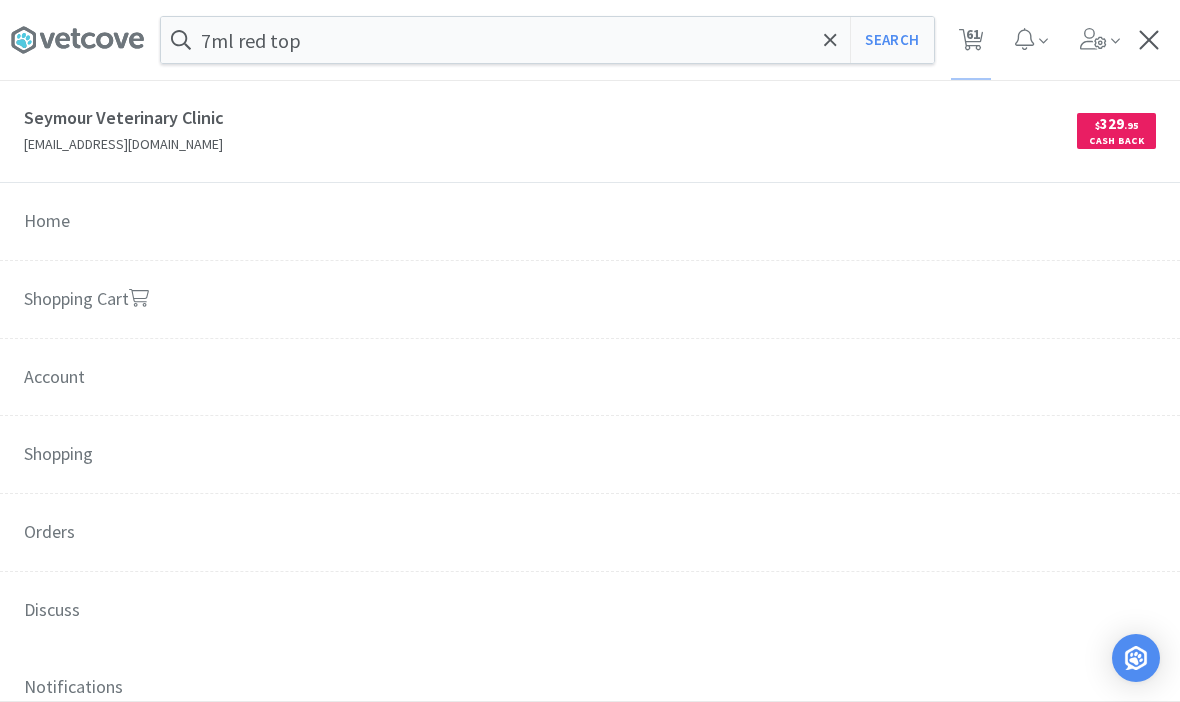 click on "Orders" at bounding box center (590, 533) 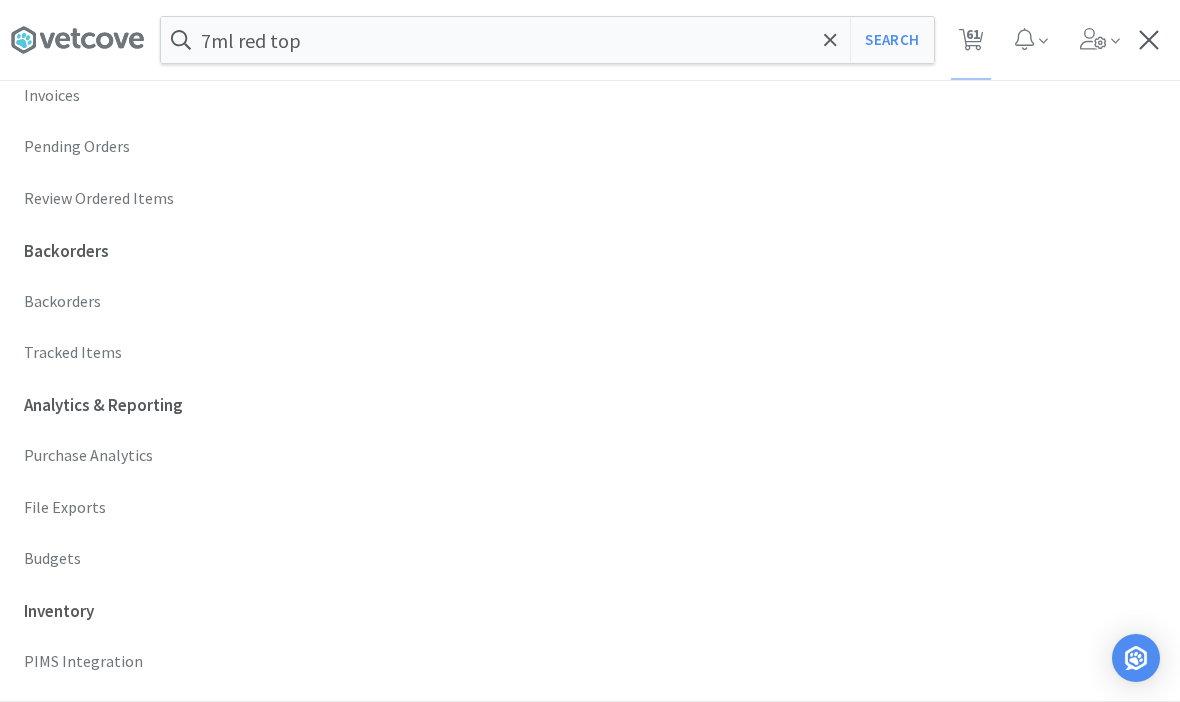 scroll, scrollTop: 605, scrollLeft: 0, axis: vertical 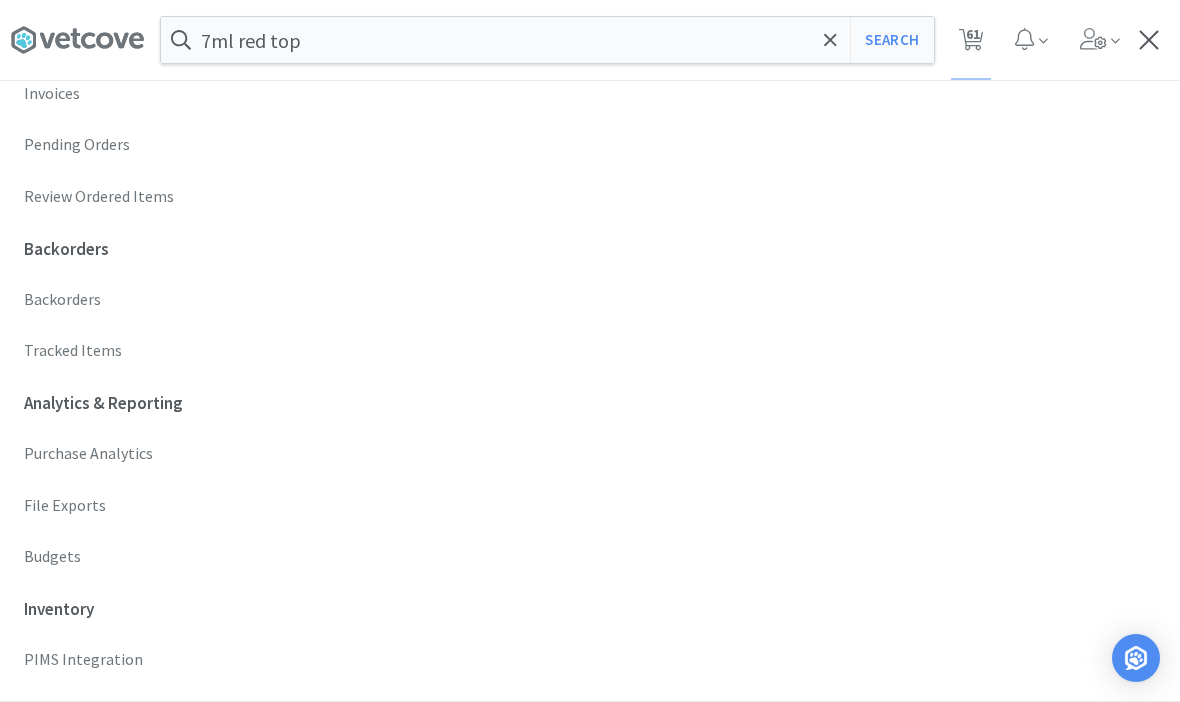 click on "Budgets" at bounding box center [590, 557] 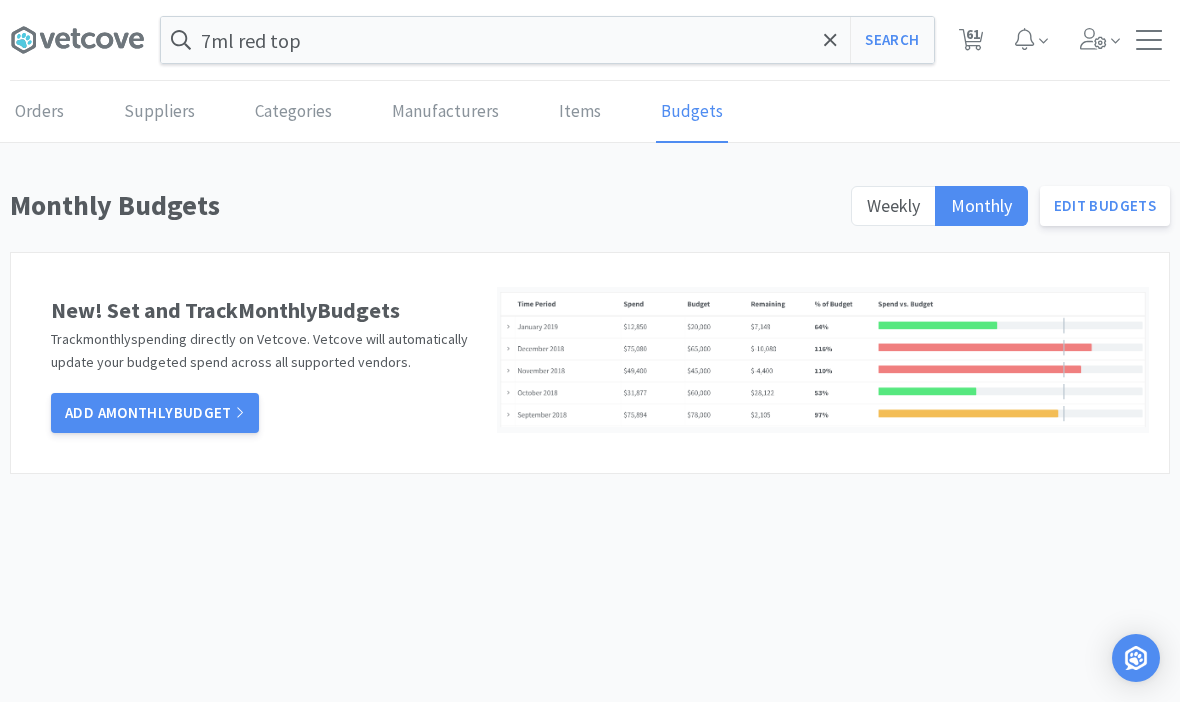click on "Weekly" at bounding box center [893, 205] 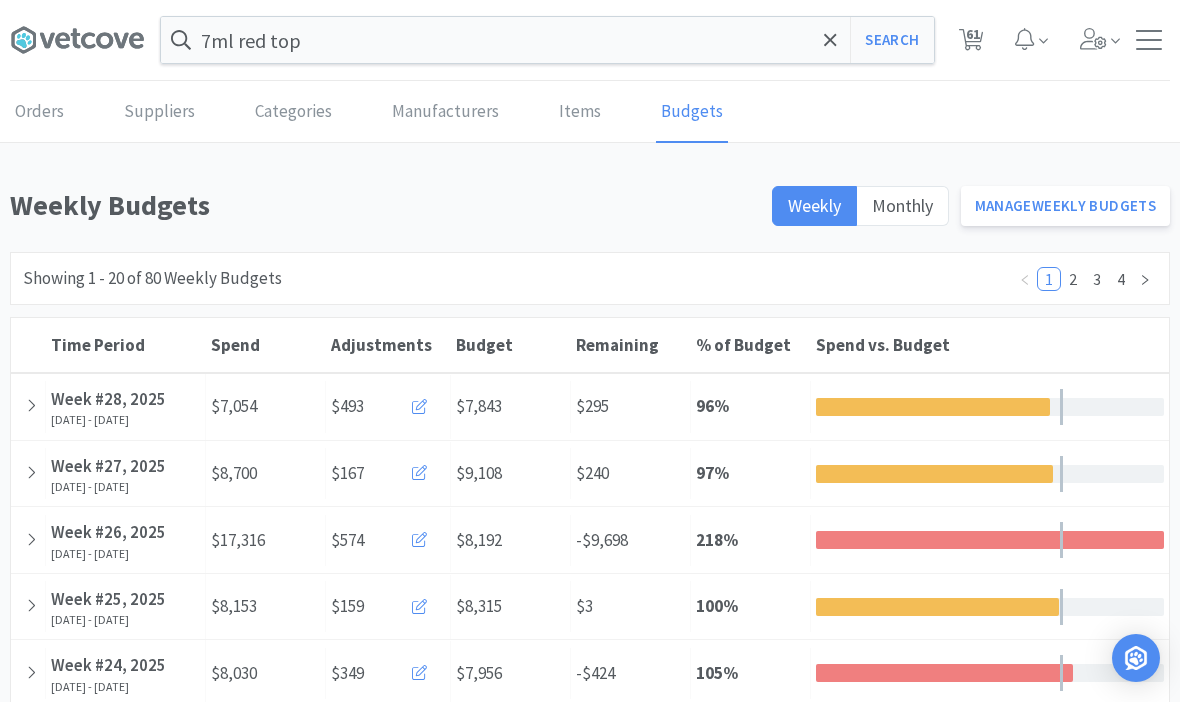 click on "Manage  Weekly Budgets" at bounding box center [1066, 206] 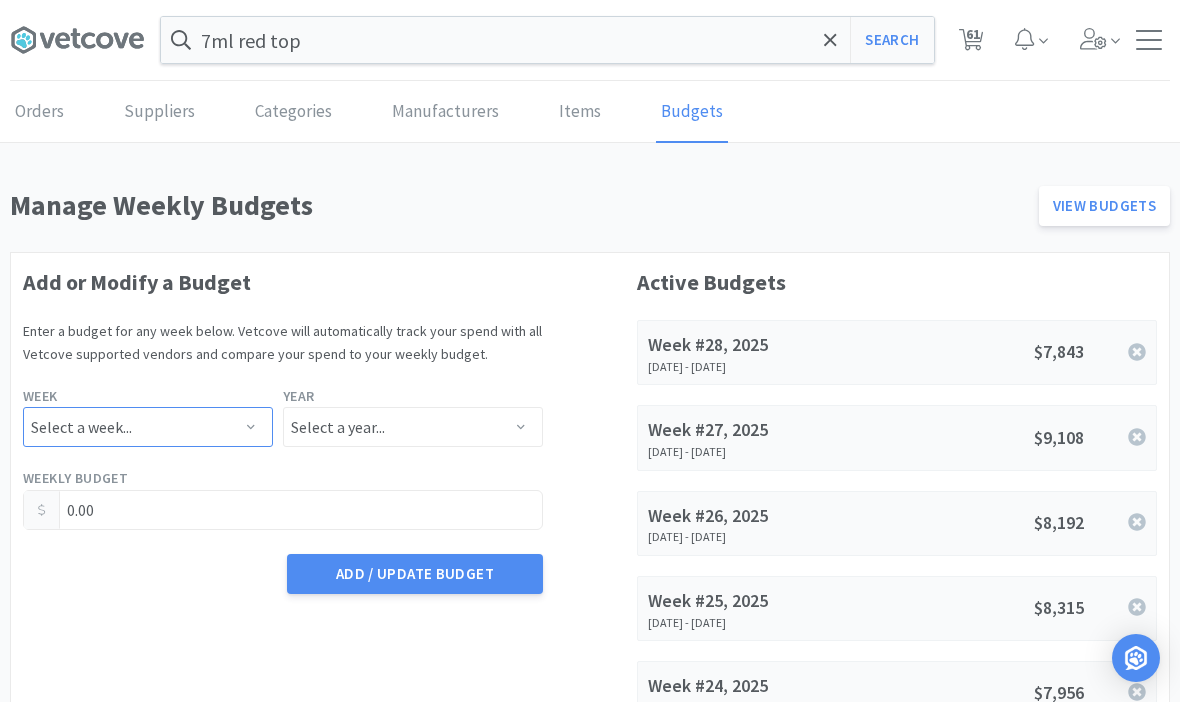 click on "Select a week... Week 1 ([DATE] - [DATE]) Week 2 ([DATE] - [DATE]) Week 3 ([DATE] - [DATE]) Week 4 ([DATE] - [DATE]) Week 5 ([DATE] - [DATE]) Week 6 ([DATE] - [DATE]) Week 7 ([DATE] - [DATE]) Week 8 ([DATE] - [DATE]) Week 9 ([DATE] - [DATE]) Week 10 ([DATE] - [DATE]) Week 11 ([DATE] - [DATE]) Week 12 ([DATE] - [DATE]) Week 13 ([DATE] - [DATE]) Week 14 ([DATE] - [DATE]) Week 15 ([DATE] - [DATE]) Week 16 ([DATE] - [DATE]) Week 17 ([DATE] - [DATE]) Week 18 ([DATE] - [DATE]) Week 19 ([DATE] - [DATE]) Week 20 ([DATE] - [DATE]) Week 21 ([DATE] - [DATE]) Week 22 ([DATE] - [DATE]) Week 23 ([DATE] - [DATE]) Week 24 ([DATE] - [DATE]) Week 25 ([DATE] - [DATE]) Week 26 ([DATE] - [DATE]) Week 27 ([DATE] - [DATE]) Week 28 ([DATE] - [DATE]) Week 29 ([DATE] - [DATE]) Week 30 ([DATE] - [DATE]) Week 31 ([DATE] - [DATE]) Week 32 ([DATE] - [DATE]) Week 33 ([DATE] - [DATE]) Week 34 ([DATE] - [DATE])" at bounding box center (148, 427) 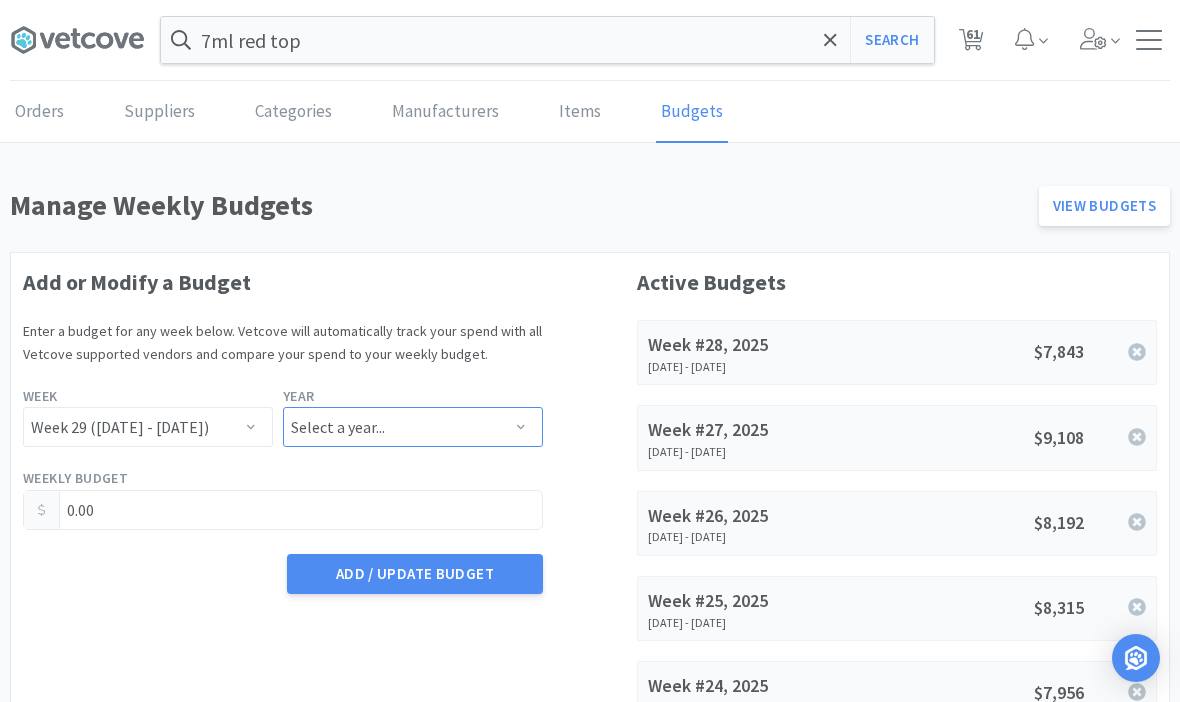 click on "Select a year... 2023 2024 2025 2026 2027 2028 2029 2030 2031 2032 2033 2034" at bounding box center [413, 427] 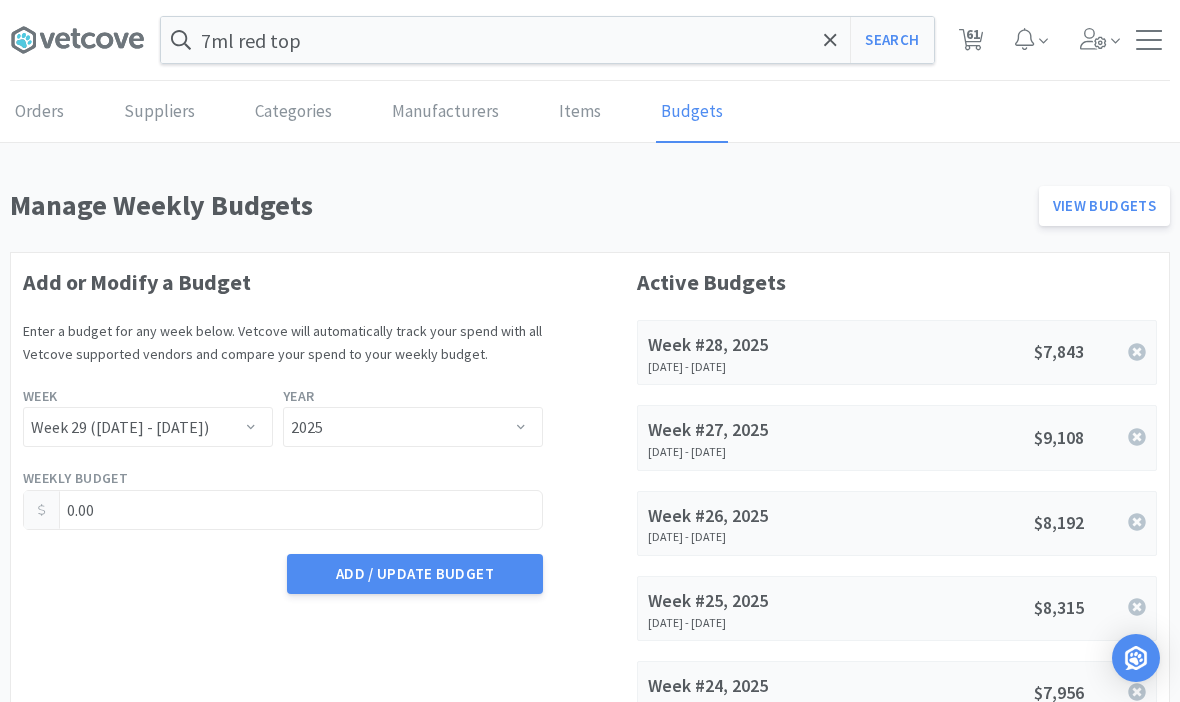 click on "0.00" at bounding box center (283, 510) 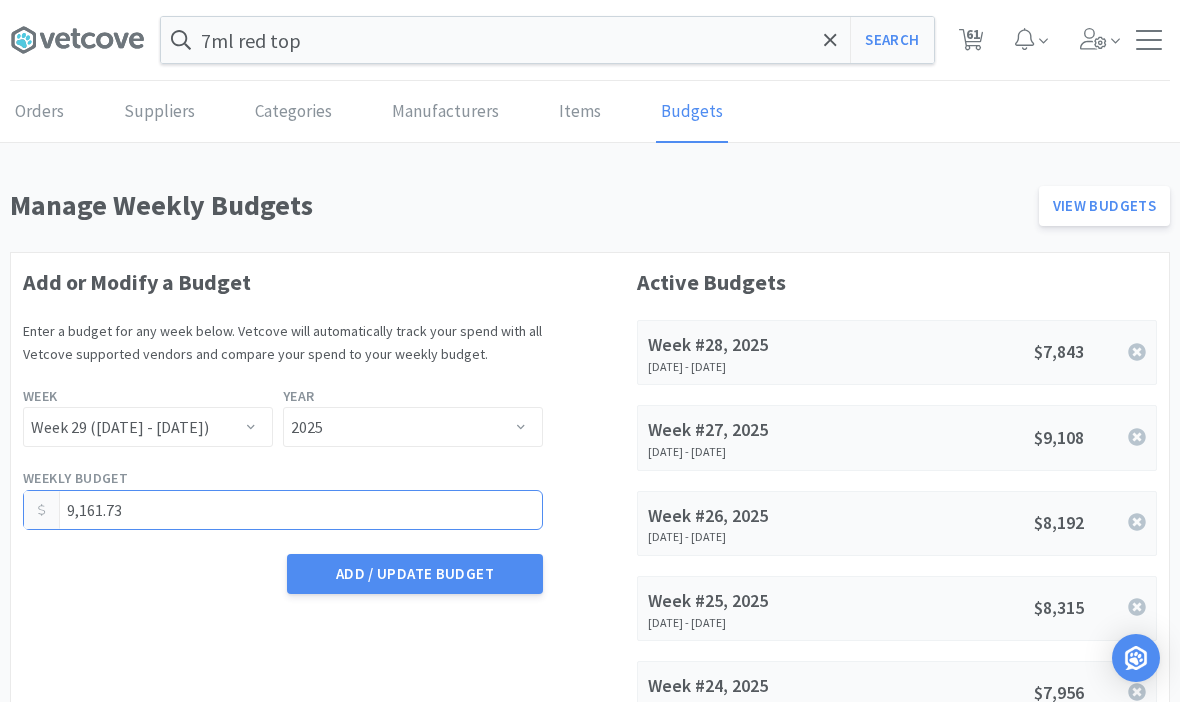 click on "Add / Update Budget" at bounding box center [415, 574] 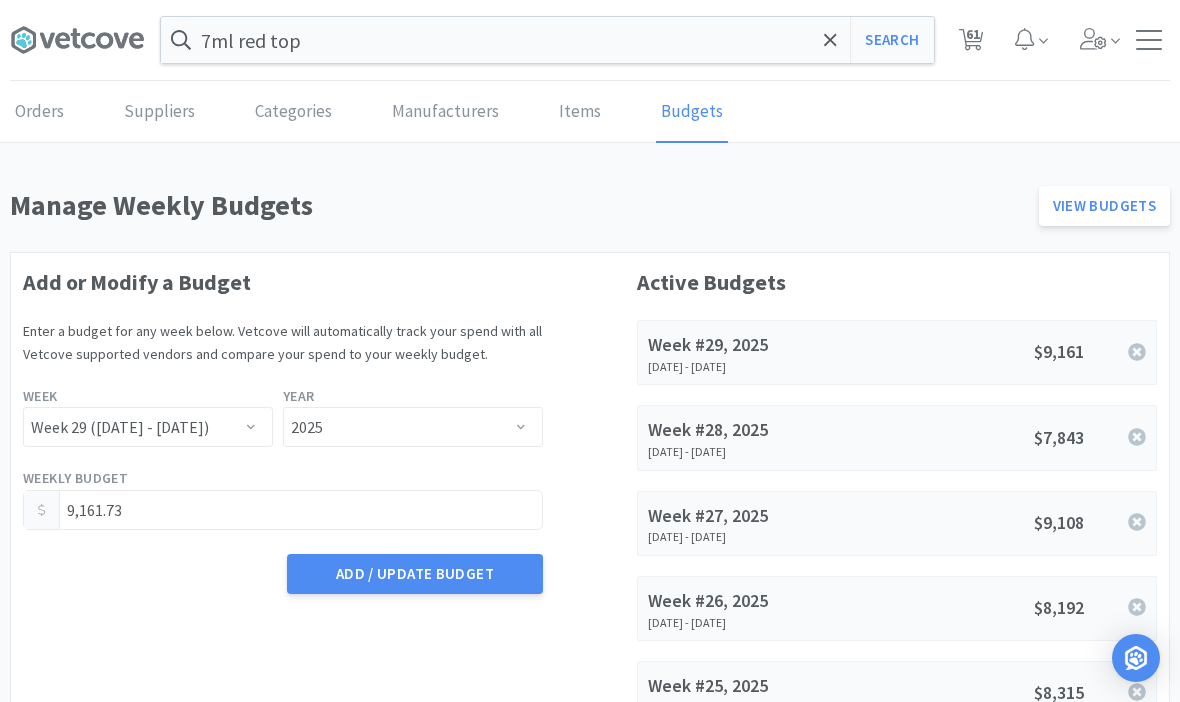 click on "61" at bounding box center (973, 34) 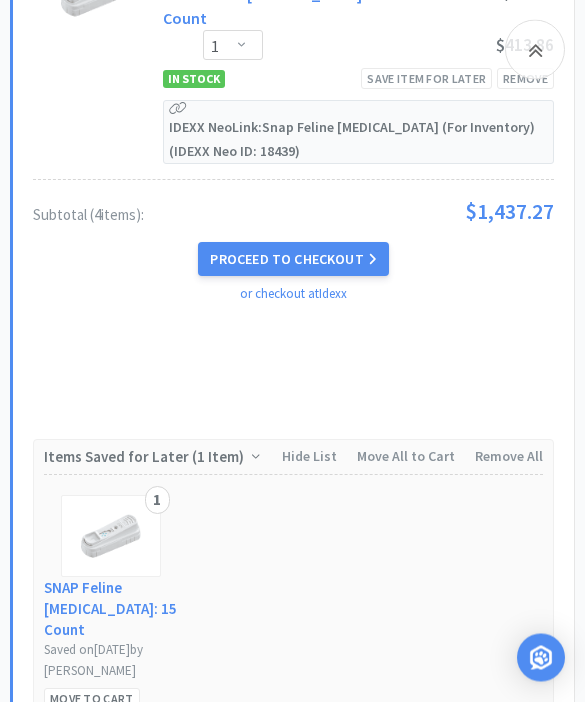 scroll, scrollTop: 3142, scrollLeft: 0, axis: vertical 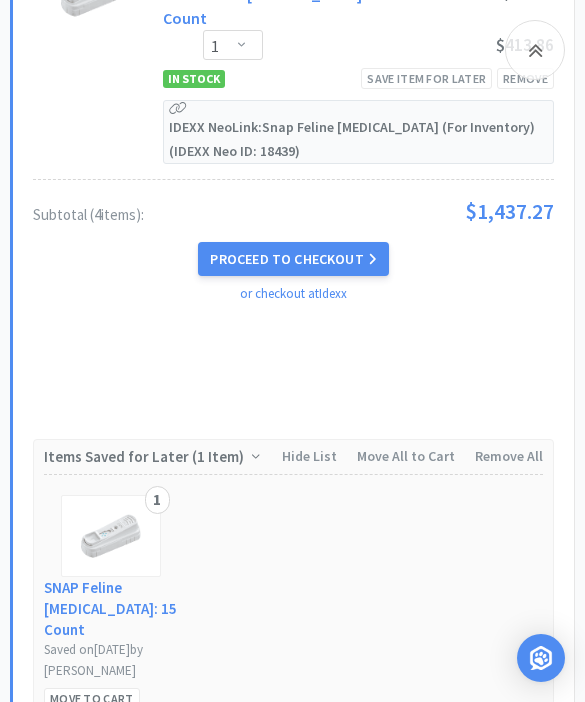 click on "Remove" at bounding box center [72, 720] 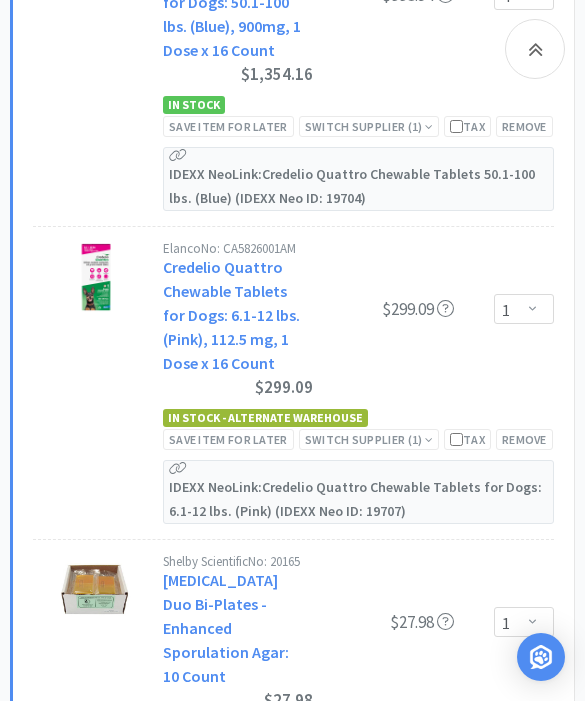scroll, scrollTop: 7374, scrollLeft: 0, axis: vertical 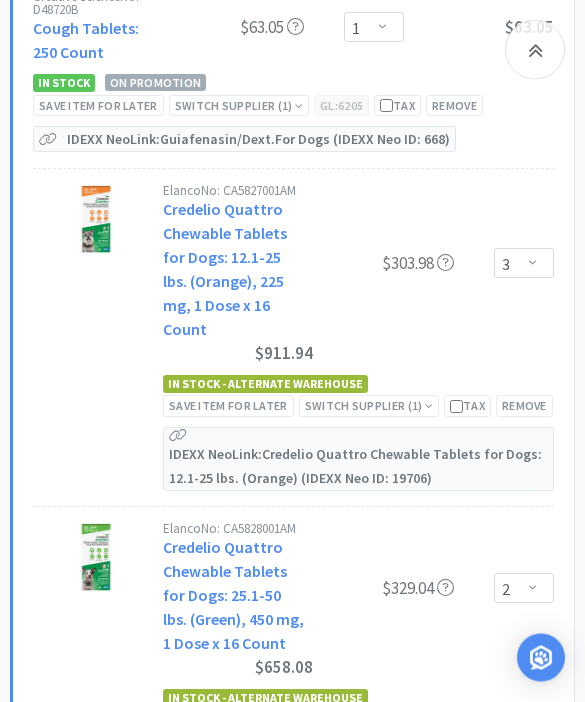 click on "Remove" at bounding box center (524, 406) 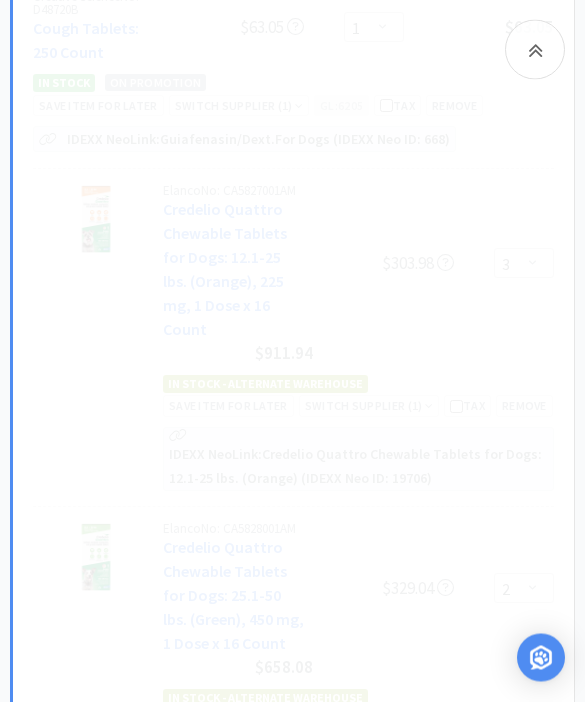 scroll, scrollTop: 6468, scrollLeft: 0, axis: vertical 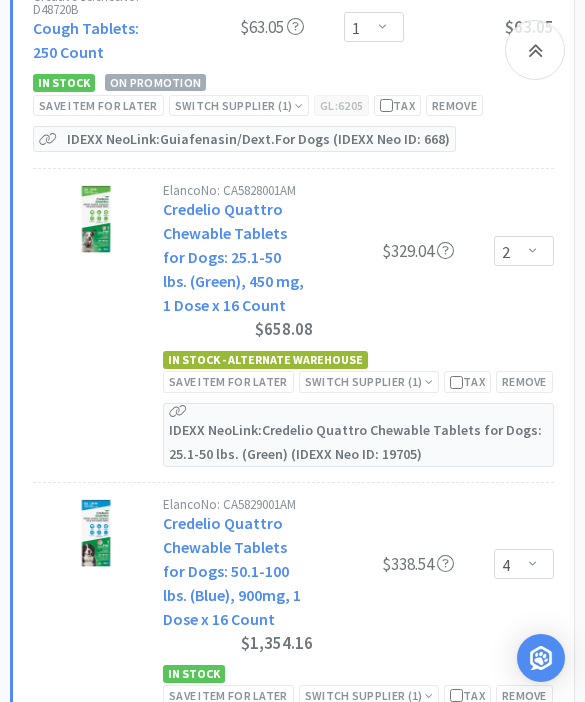 click on "Remove" at bounding box center (524, 381) 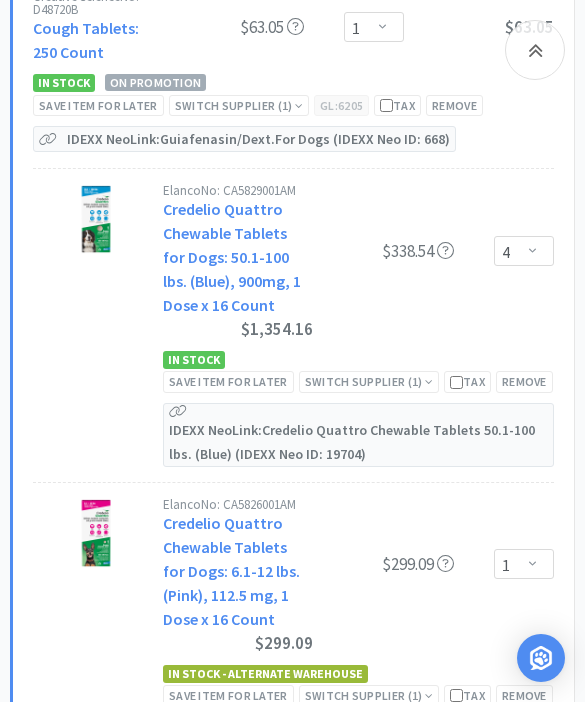 click on "Remove" at bounding box center [524, 381] 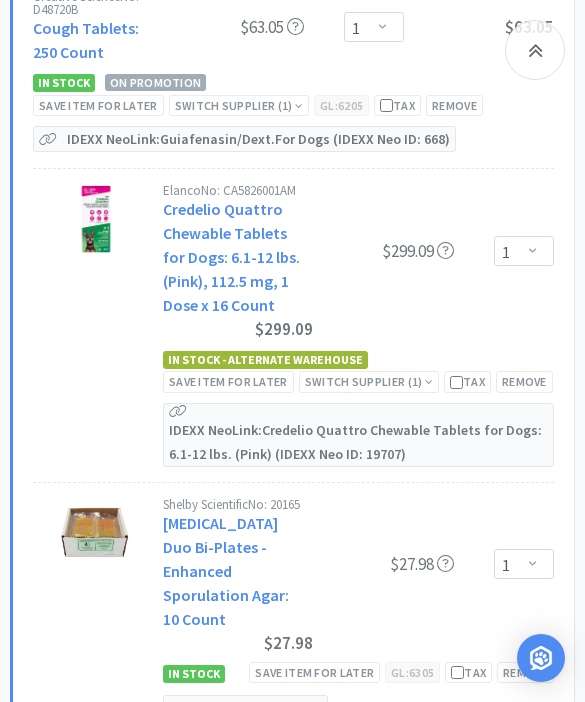 click on "Remove" at bounding box center (524, 381) 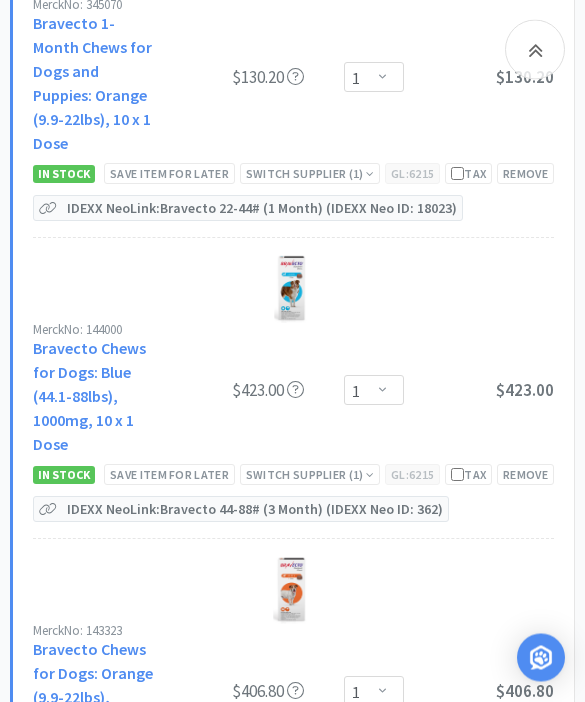 scroll, scrollTop: 5504, scrollLeft: 0, axis: vertical 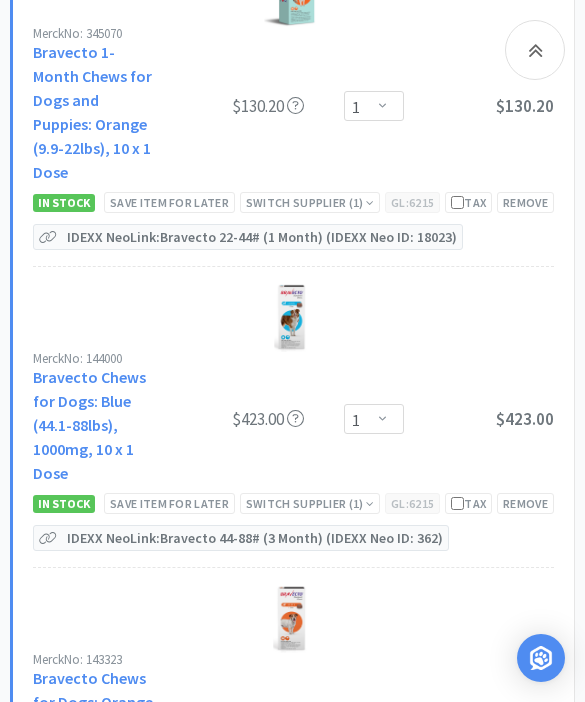 click at bounding box center [535, 50] 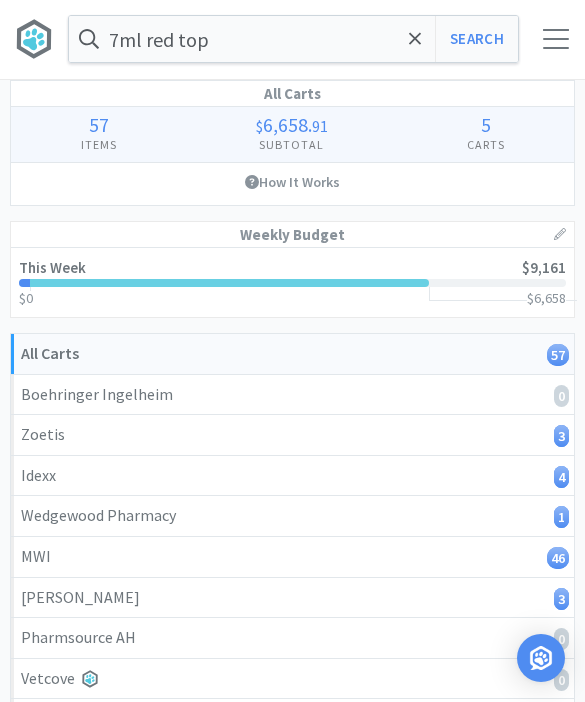 scroll, scrollTop: 0, scrollLeft: 0, axis: both 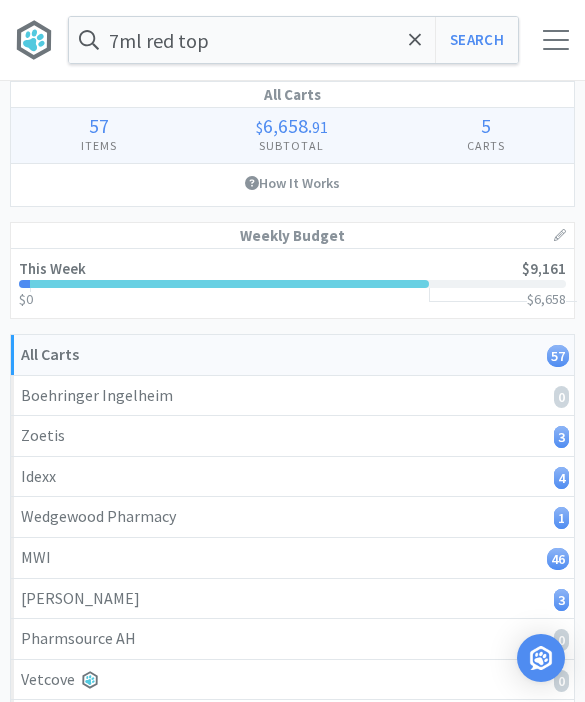 click 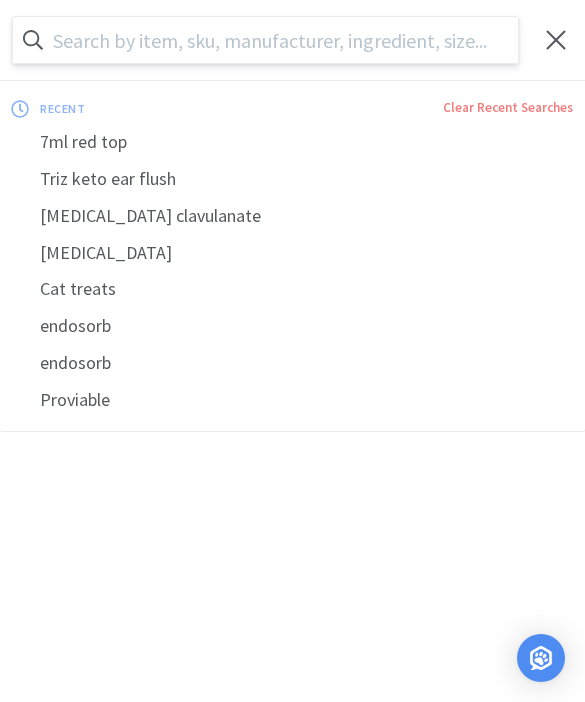 scroll, scrollTop: 1, scrollLeft: 0, axis: vertical 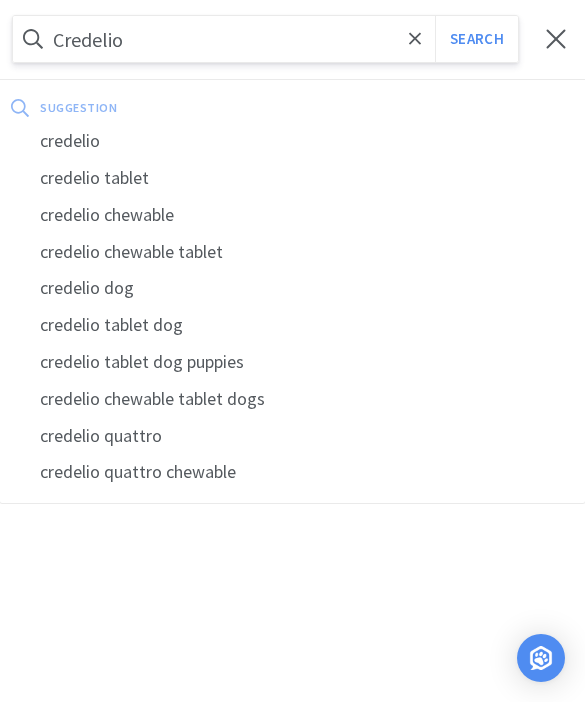 click on "Search" at bounding box center [476, 39] 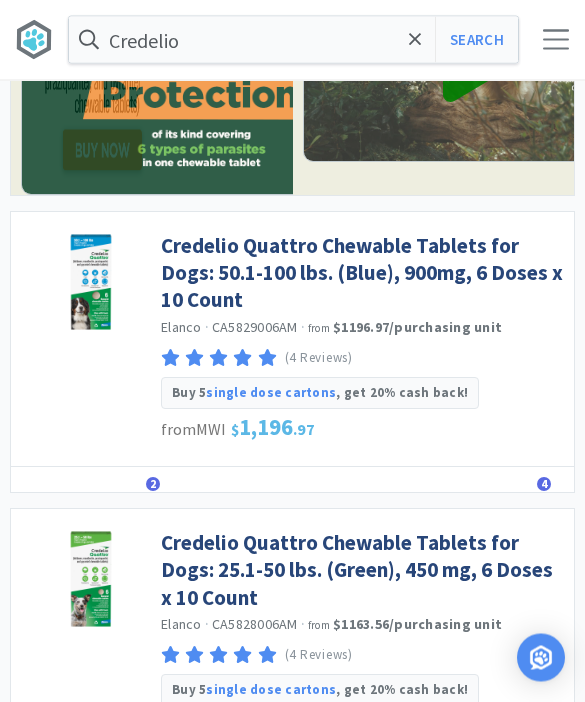 scroll, scrollTop: 268, scrollLeft: 0, axis: vertical 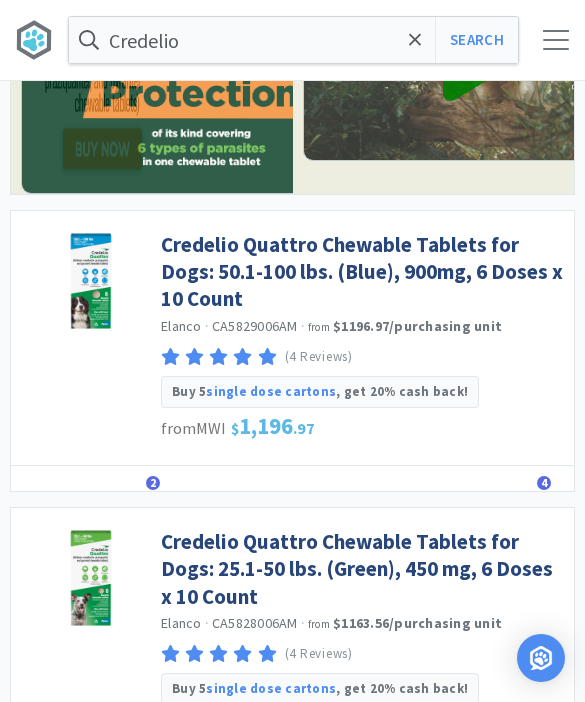 click on "Credelio Quattro Chewable Tablets for Dogs: 50.1-100 lbs. (Blue), 900mg, 6 Doses x 10 Count" at bounding box center [362, 272] 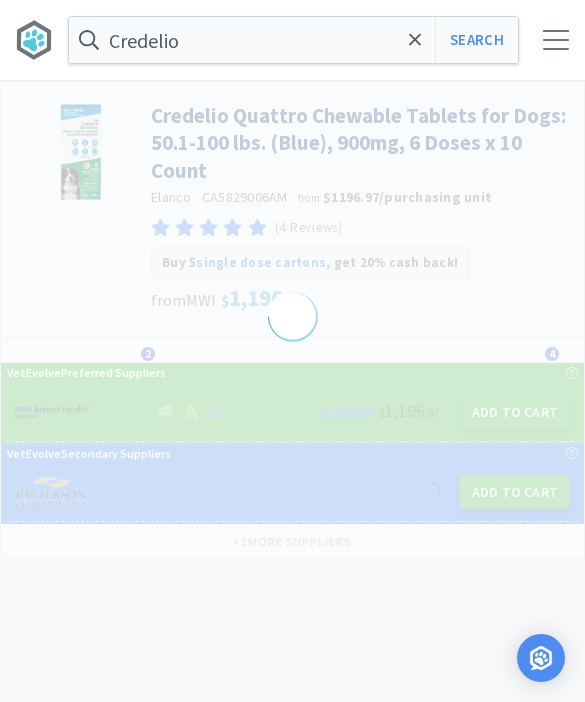 scroll, scrollTop: 0, scrollLeft: 0, axis: both 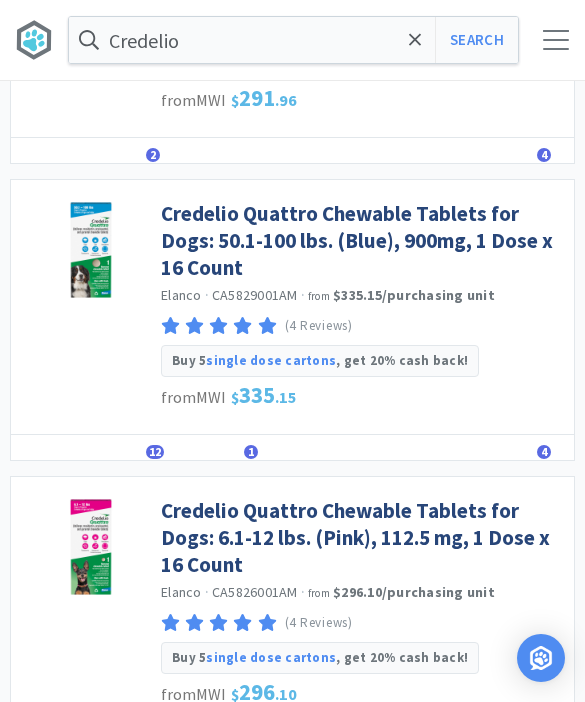 click on "Credelio Quattro Chewable Tablets for Dogs: 50.1-100 lbs. (Blue), 900mg, 1 Dose x 16 Count" at bounding box center (362, 241) 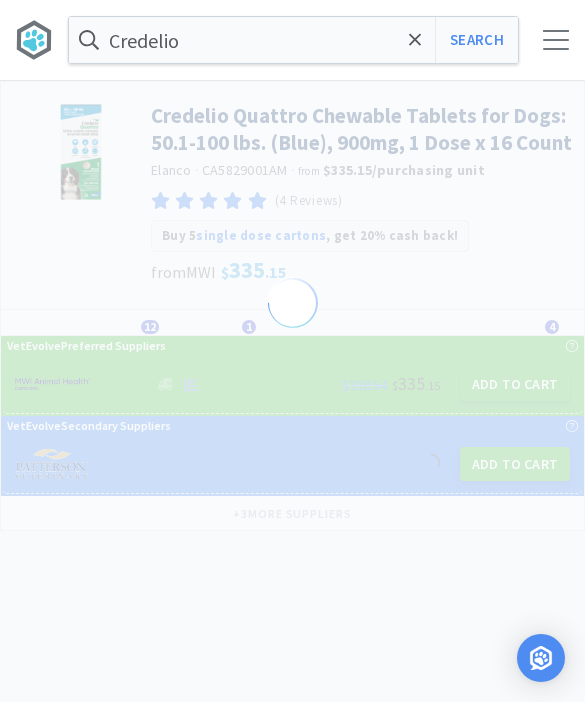 scroll, scrollTop: 0, scrollLeft: 0, axis: both 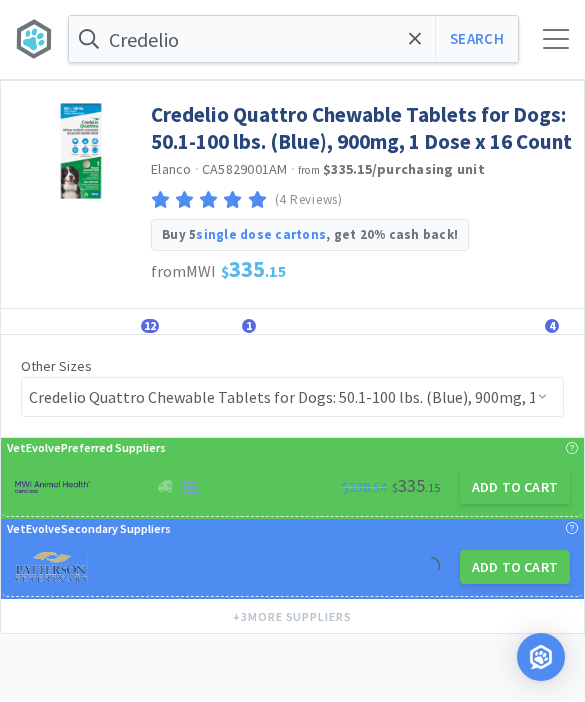 click on "Add to Cart" at bounding box center (515, 488) 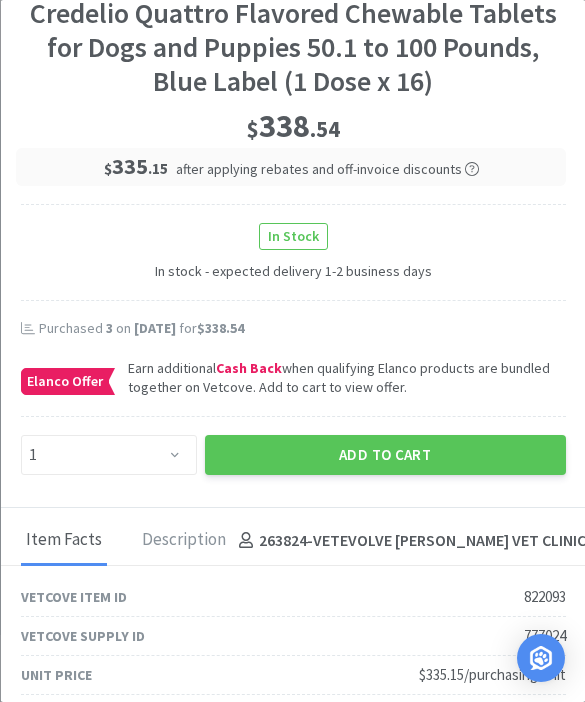 scroll, scrollTop: 442, scrollLeft: 0, axis: vertical 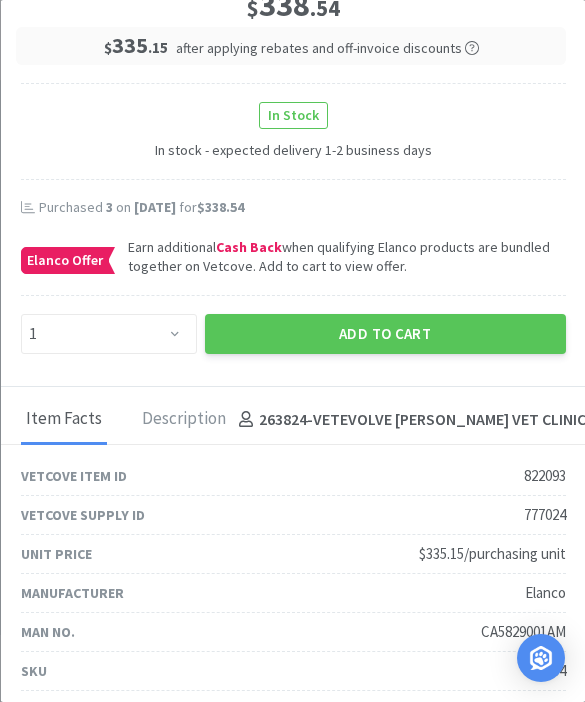 click on "Add to Cart" at bounding box center (384, 334) 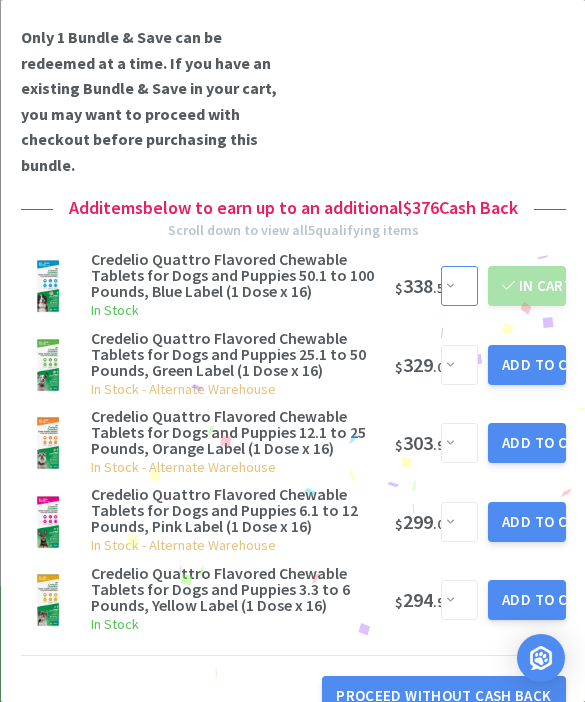 click on "Enter Quantity 1 2 3 4 5 6 7 8 9 10 11 12 13 14 15 16 17 18 19 20 Enter Quantity" at bounding box center (459, 286) 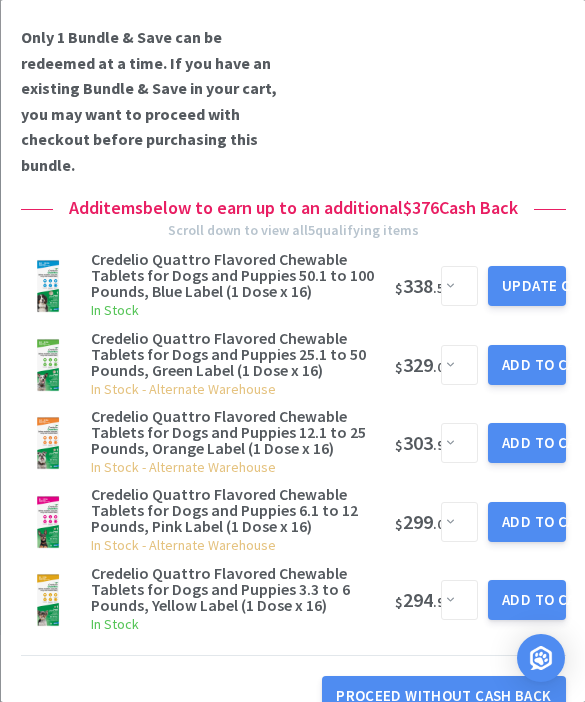 click on "Update Cart" at bounding box center [527, 286] 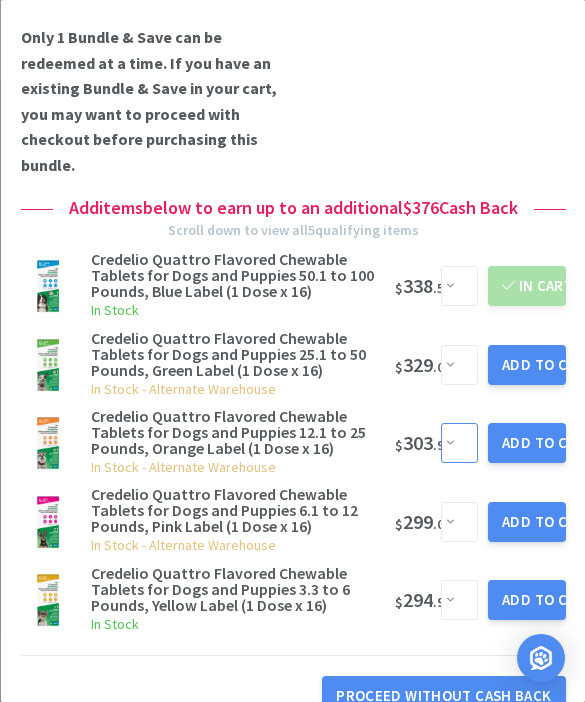 click on "Enter Quantity 1 2 3 4 5 6 7 8 9 10 11 12 13 14 15 16 17 18 19 20 Enter Quantity" at bounding box center [459, 443] 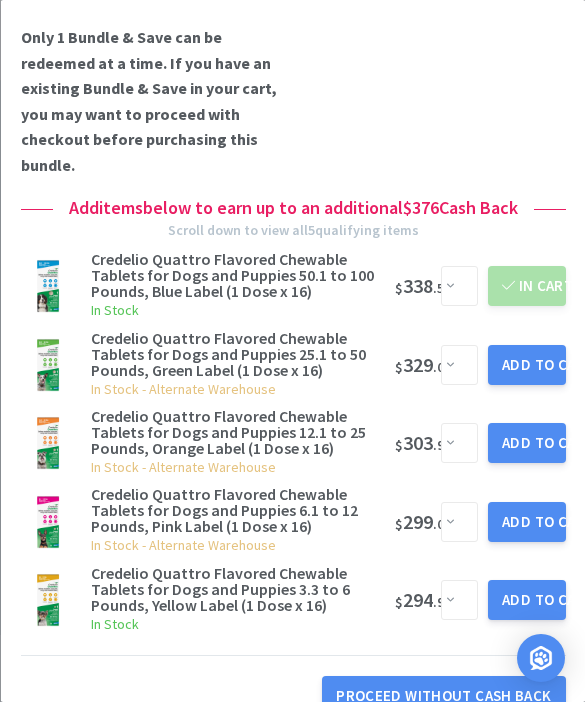 click on "Add to Cart" at bounding box center (527, 443) 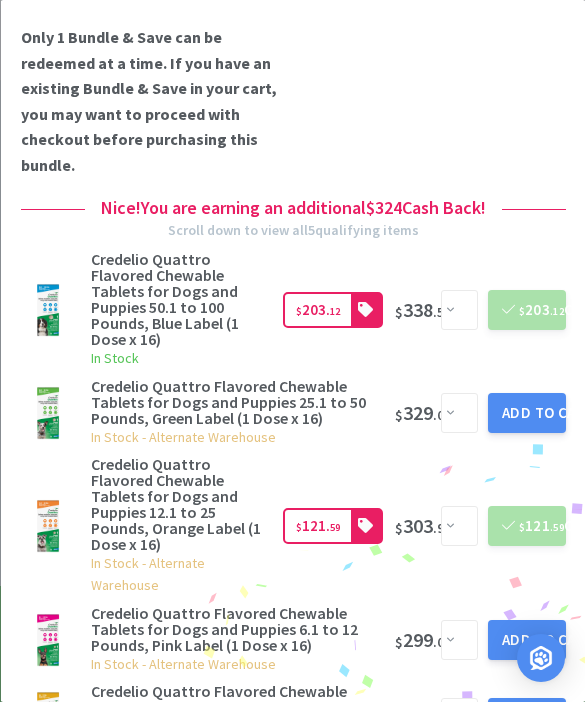 click on "Add to Cart" at bounding box center [527, 413] 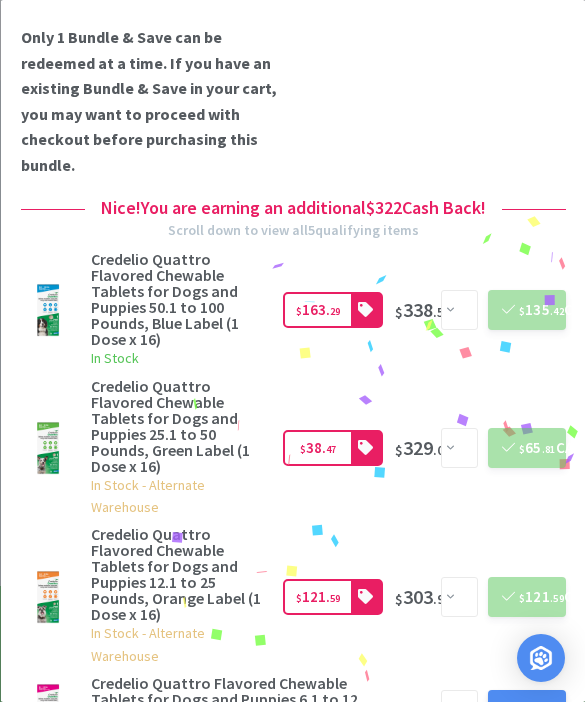 click on "Add to Cart" at bounding box center [527, 710] 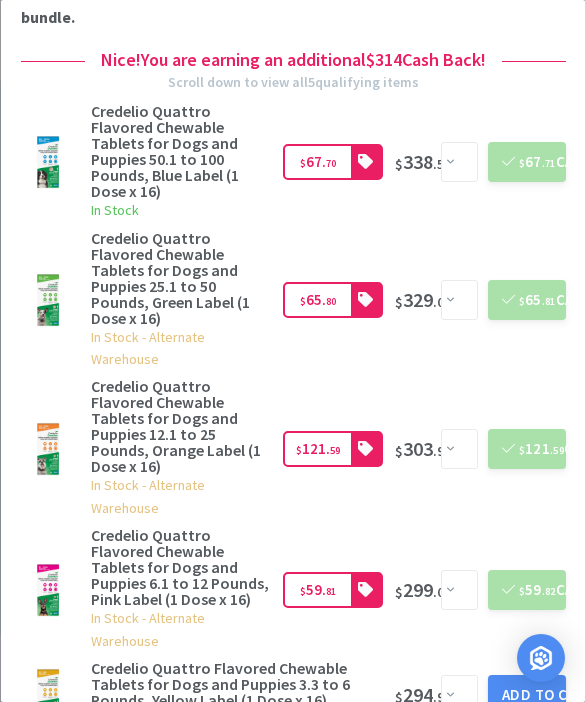 scroll, scrollTop: 589, scrollLeft: 0, axis: vertical 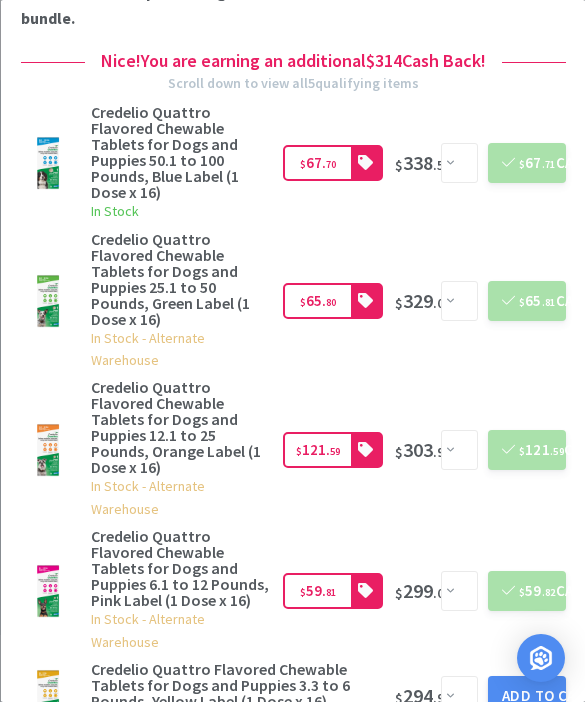 click on "Proceed With Bundle" at bounding box center (468, 792) 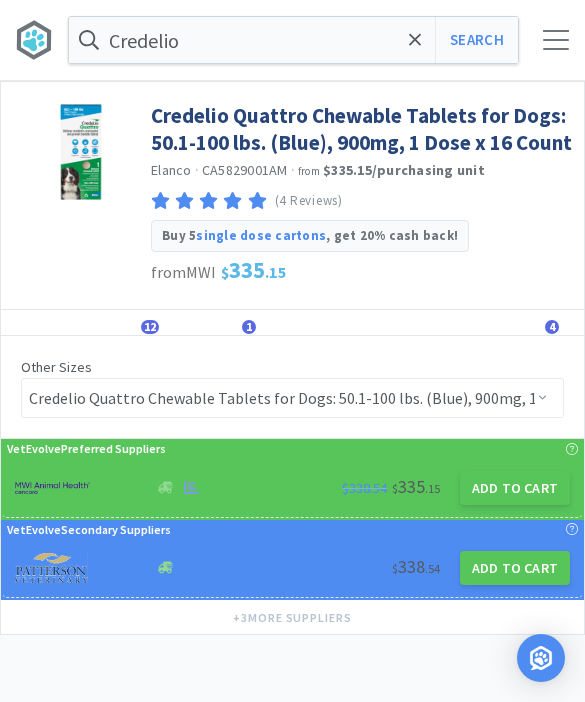 click at bounding box center [556, 40] 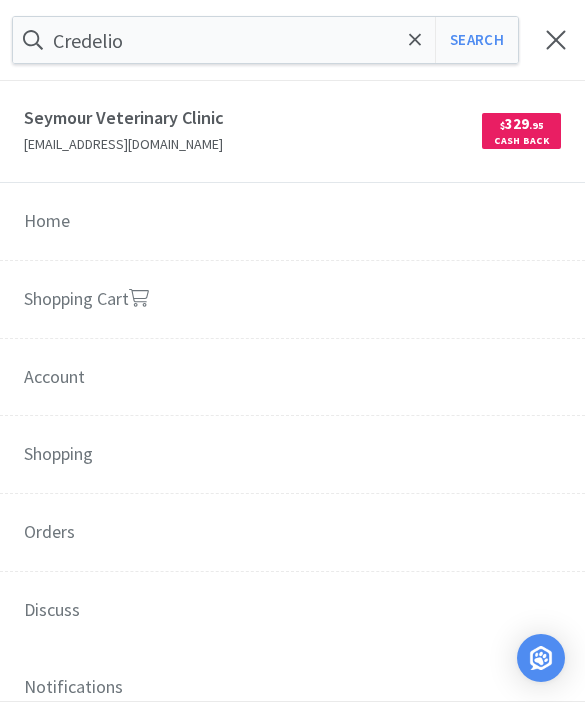 click on "Shopping Cart" at bounding box center (292, 300) 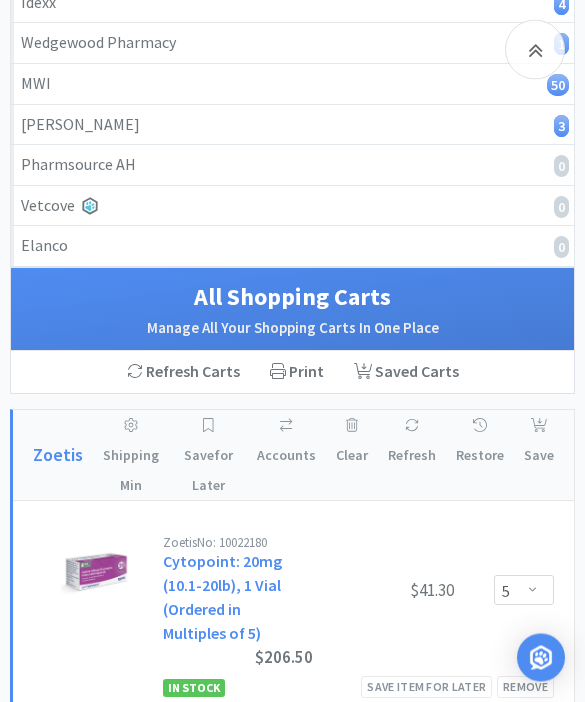 scroll, scrollTop: 0, scrollLeft: 0, axis: both 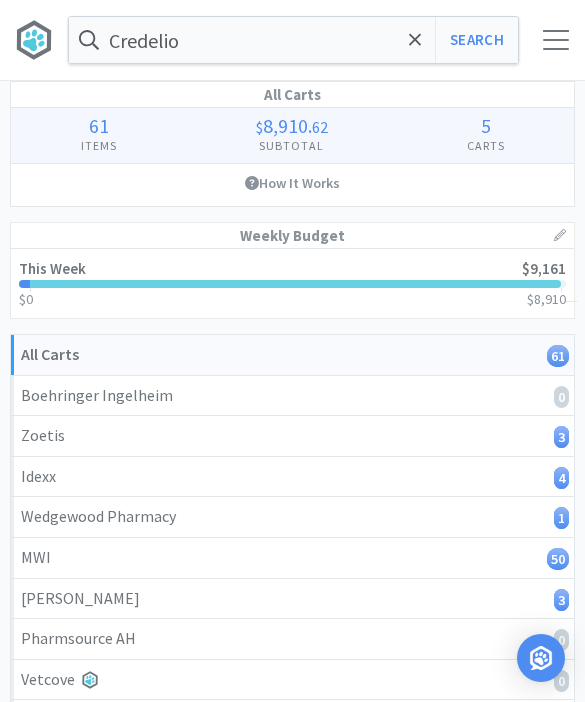 click on "All Carts 61 Items $ 8,910 . 62 Subtotal 5 Carts  How It Works Weekly Budget This Week $9,161 $0 $ 8,910 All Carts 61 Boehringer Ingelheim 0 Zoetis 3 Idexx 4 Wedgewood Pharmacy 1 MWI 50 [PERSON_NAME] 3 Pharmsource AH 0 Vetcove 0 Elanco 0     Saved Carts View saved carts     Need help? We're happy to assist!" at bounding box center (292, 411) 